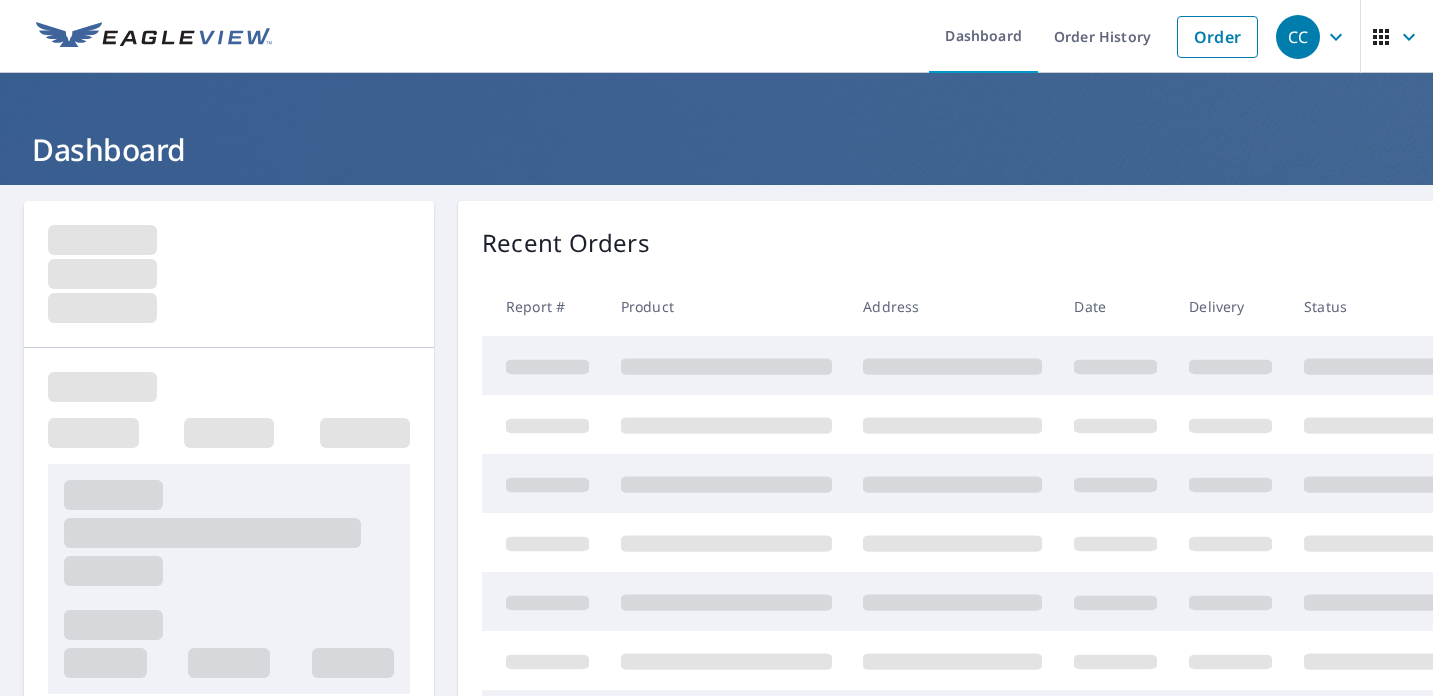 scroll, scrollTop: 0, scrollLeft: 0, axis: both 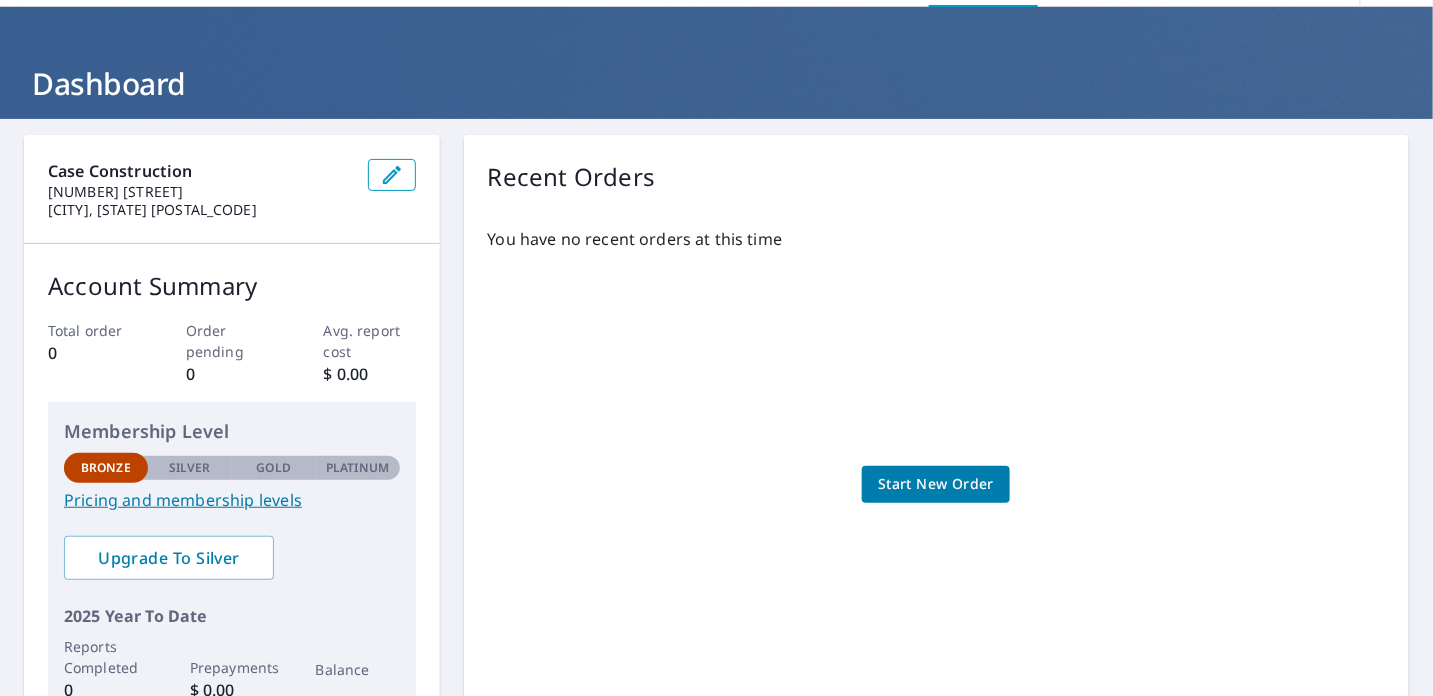 click on "Start New Order" at bounding box center [936, 484] 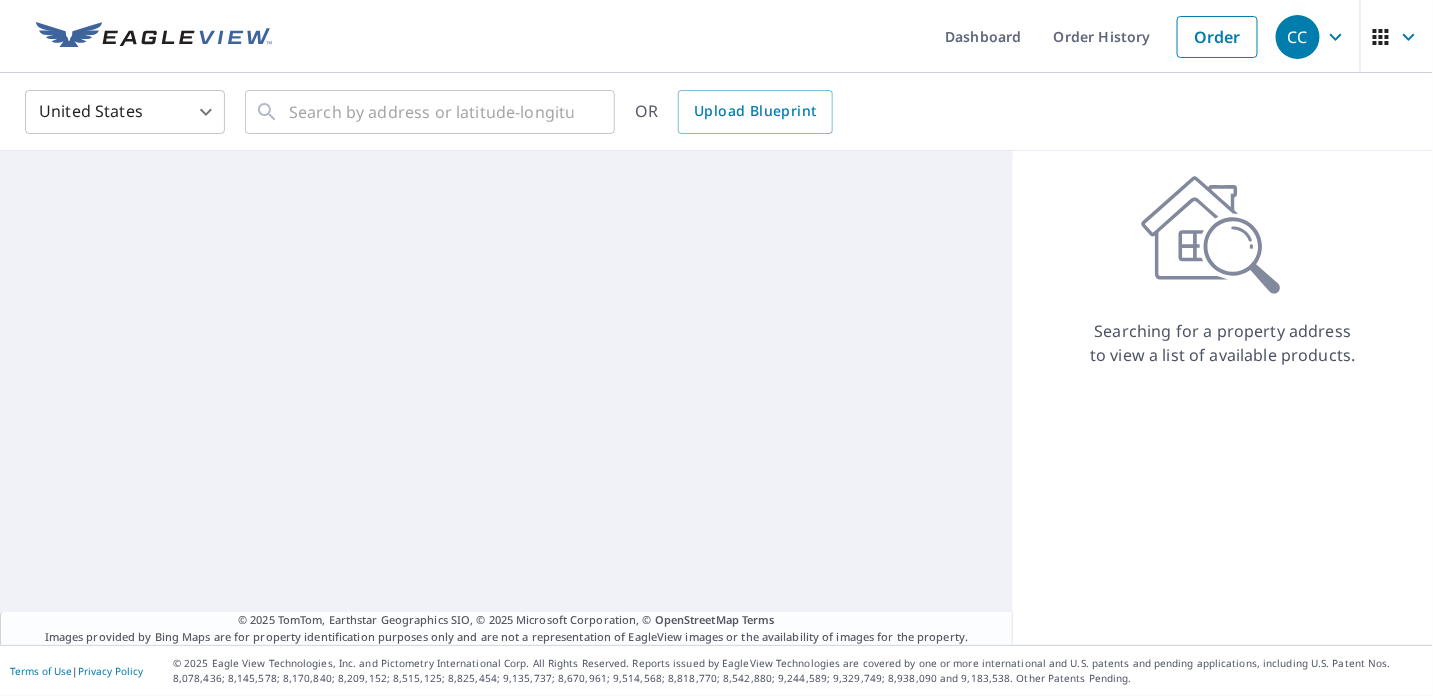 scroll, scrollTop: 0, scrollLeft: 0, axis: both 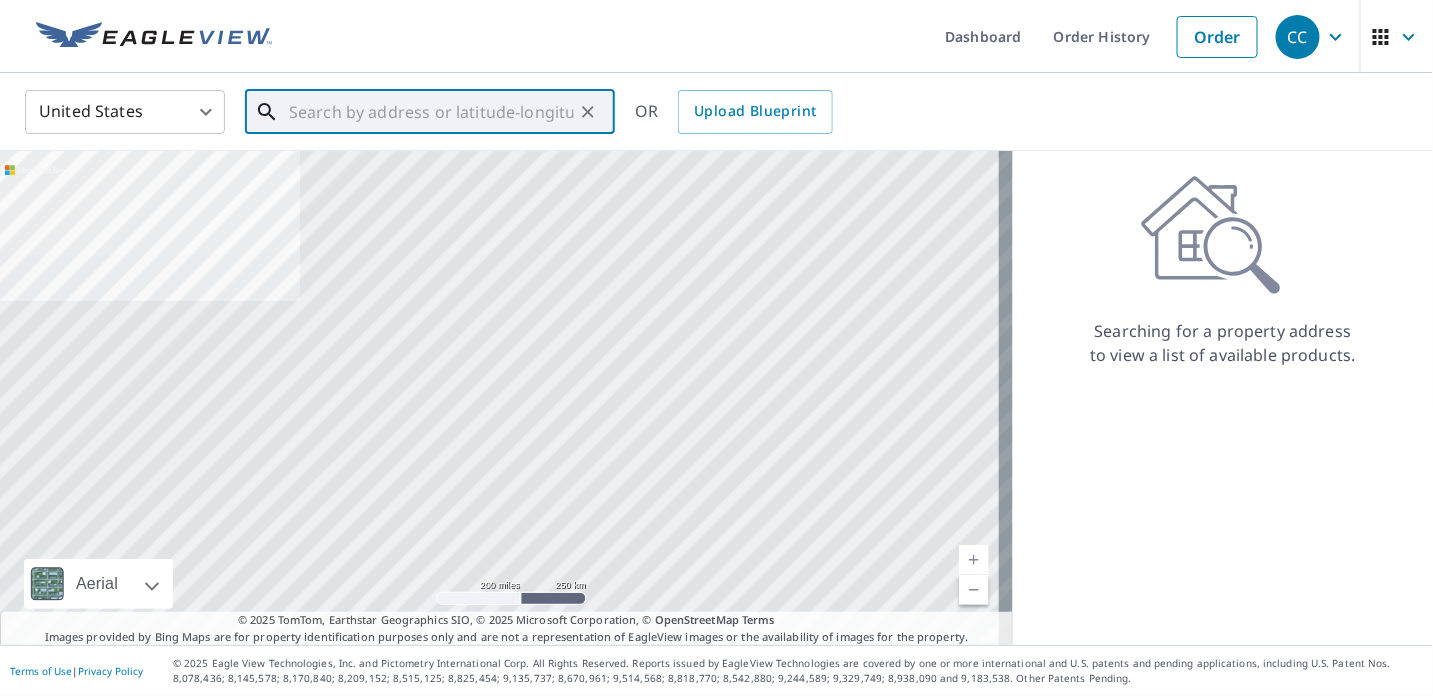 click at bounding box center (431, 112) 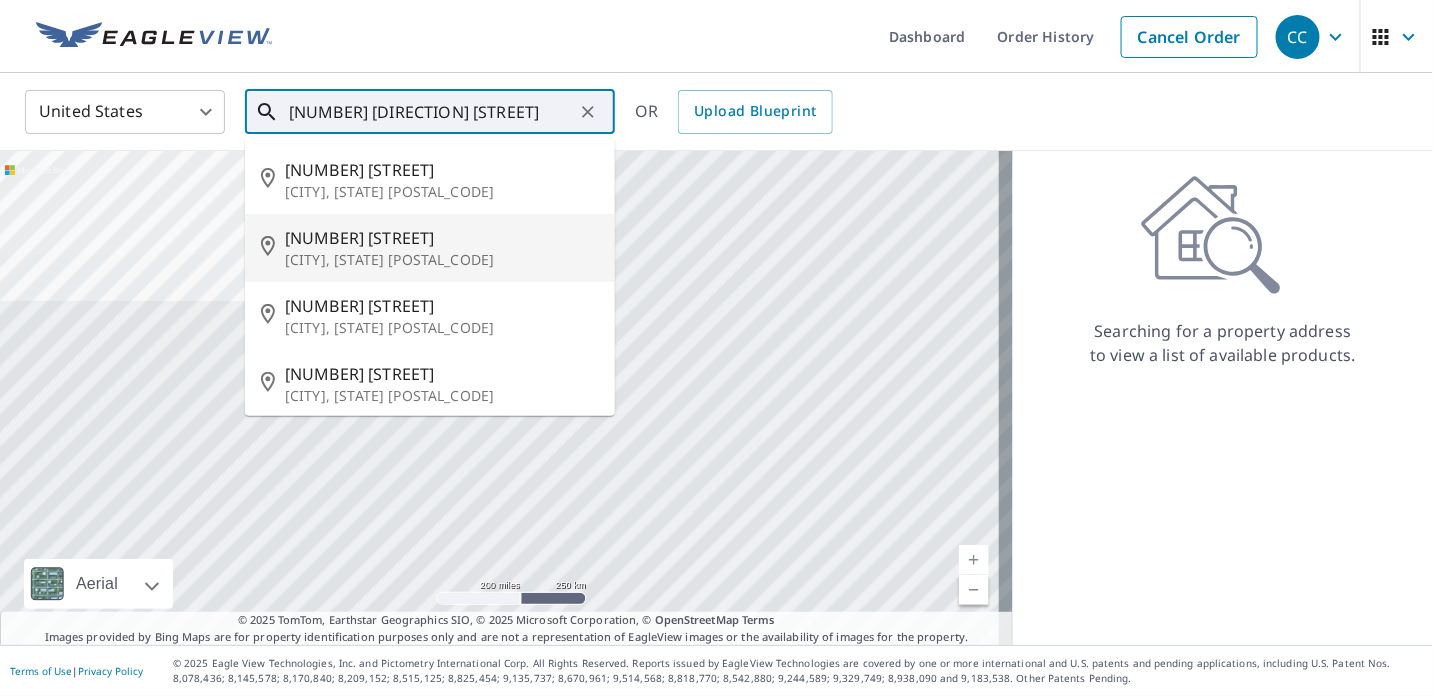 click on "[NUMBER] [STREET]" at bounding box center (442, 238) 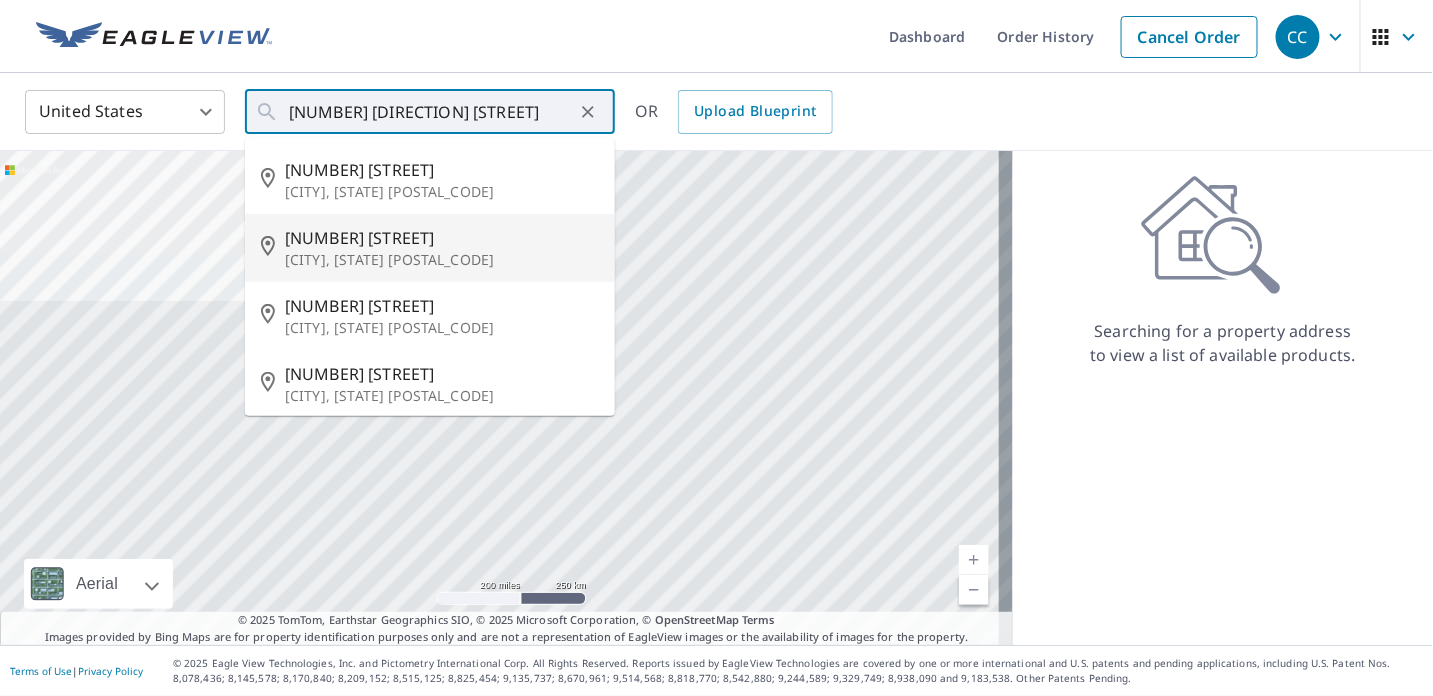 type on "[NUMBER] [STREET], [CITY], [STATE] [POSTAL_CODE]" 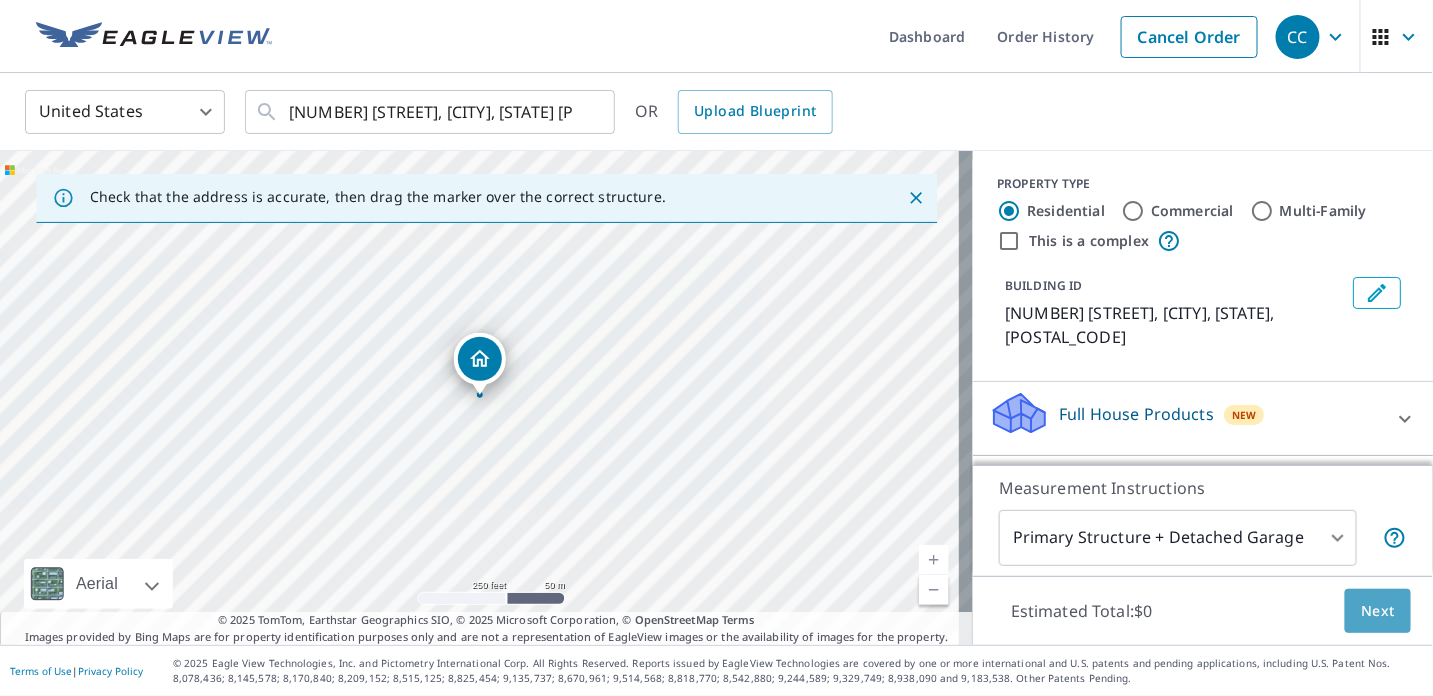 click on "Next" at bounding box center [1378, 611] 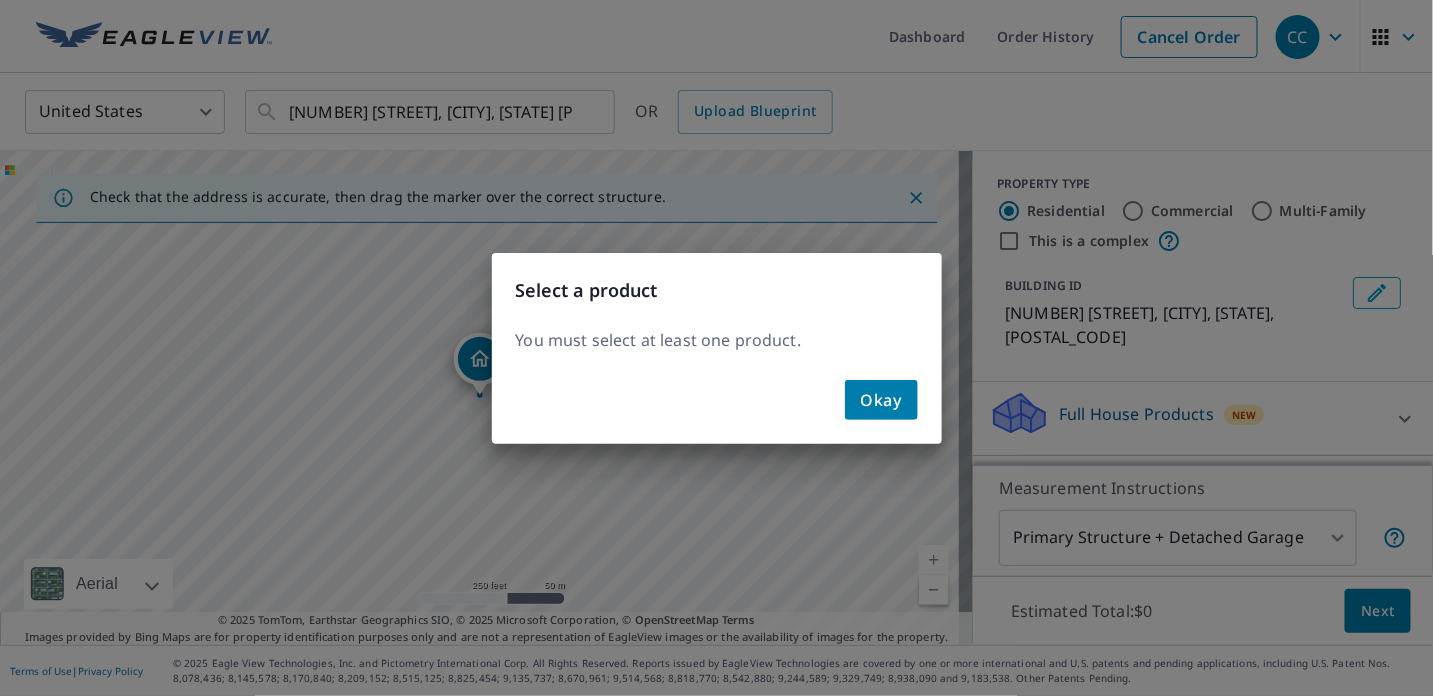 click on "Okay" at bounding box center (717, 408) 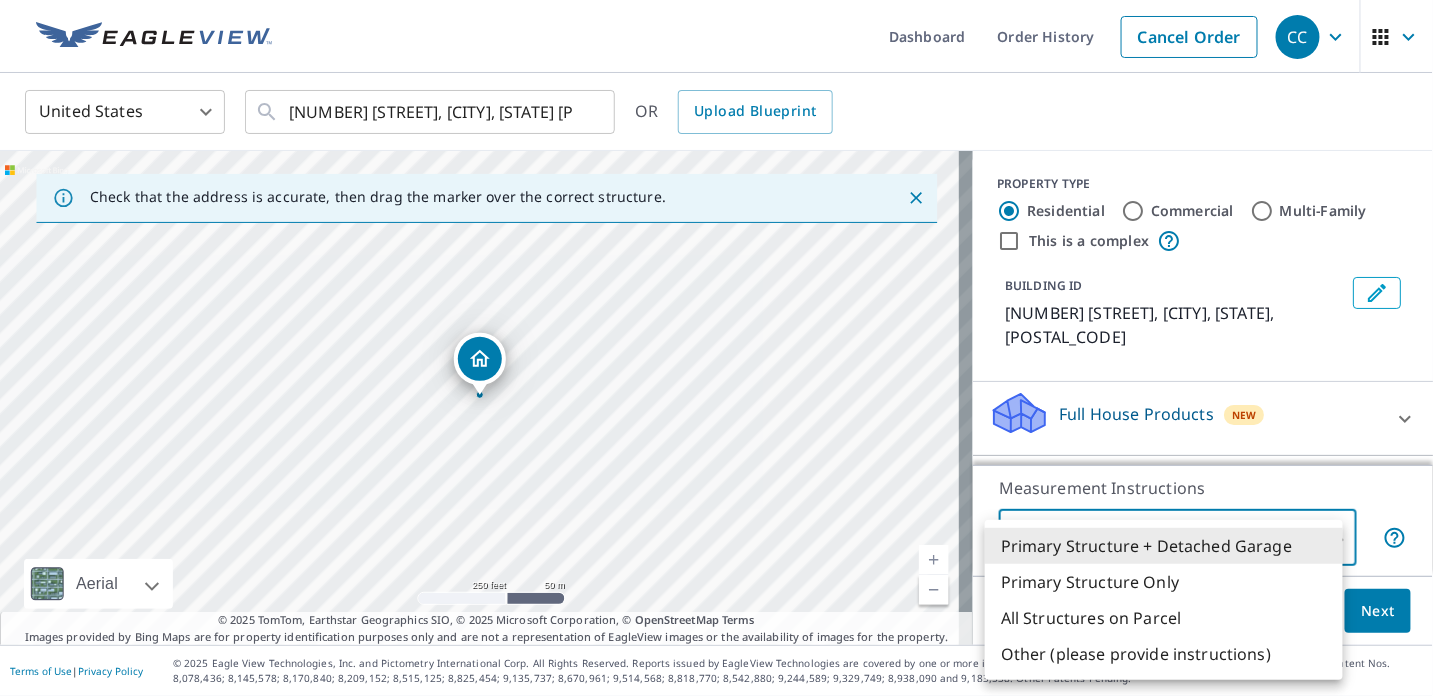 click on "CC CC
Dashboard Order History Cancel Order CC United States US ​ [NUMBER] [STREET], [CITY], [STATE] [POSTAL_CODE] ​ OR Upload Blueprint Check that the address is accurate, then drag the marker over the correct structure. [NUMBER] [STREET], [CITY], [STATE] [POSTAL_CODE] Aerial Road A standard road map Aerial A detailed look from above Labels Labels 250 feet 50 m © 2025 TomTom, © Vexcel Imaging, © 2025 Microsoft Corporation,  © OpenStreetMap Terms © 2025 TomTom, Earthstar Geographics SIO, © 2025 Microsoft Corporation, ©   OpenStreetMap   Terms Images provided by Bing Maps are for property identification purposes only and are not a representation of EagleView images or the availability of images for the property. PROPERTY TYPE Residential Commercial Multi-Family This is a complex BUILDING ID [NUMBER] [STREET], [CITY], [STATE], [POSTAL_CODE] Full House Products New Full House™ $105 Roof Products New Premium $32.75 - $87 QuickSquares™ $18 Gutter $13.75 Bid Perfect™ $18 Solar Products New Inform Essentials+ $63.25 Walls Products New 1" at bounding box center [716, 348] 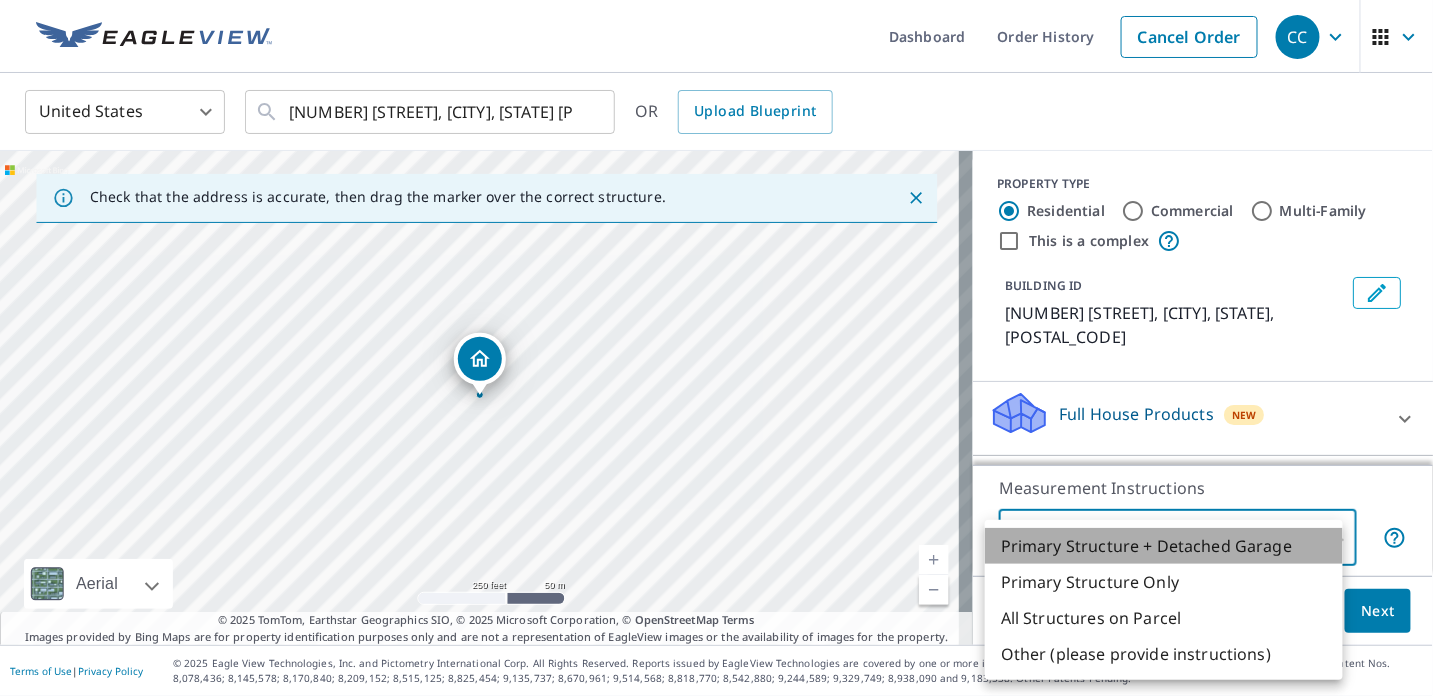 click on "Primary Structure + Detached Garage" at bounding box center [1164, 546] 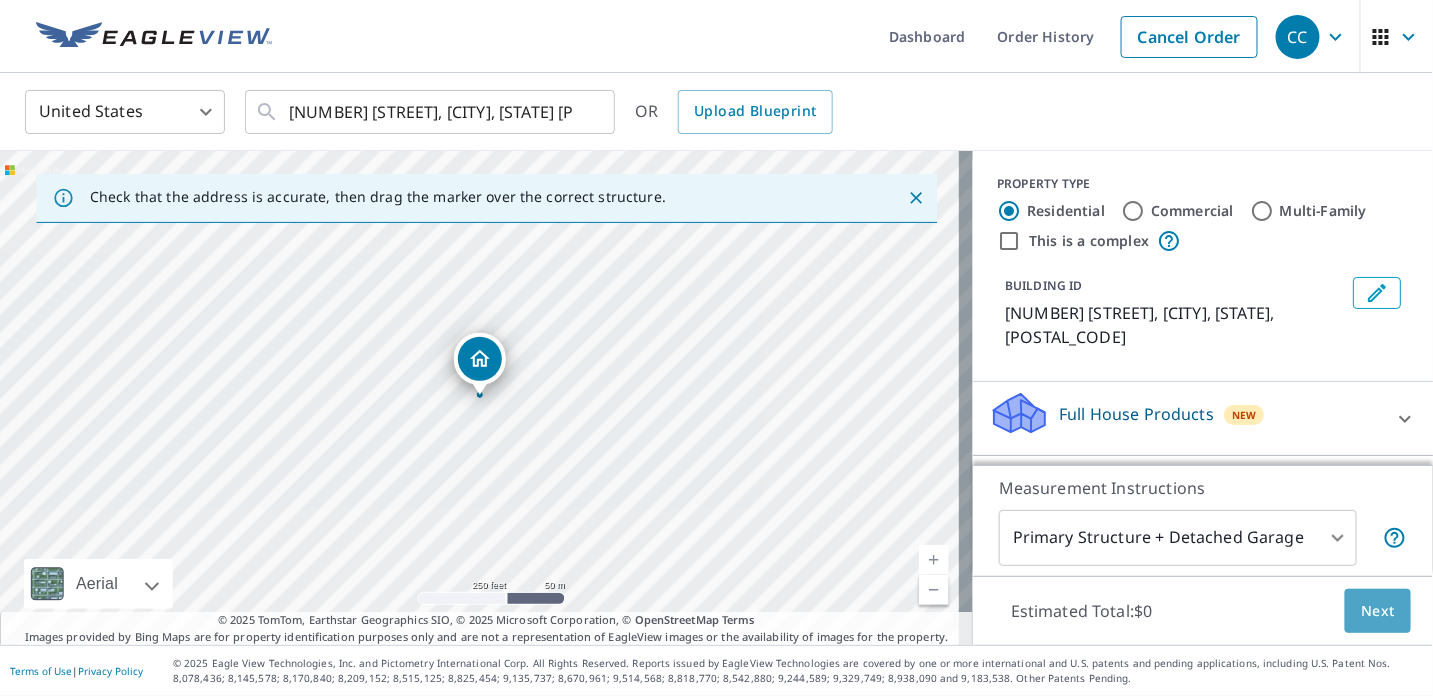 click on "Next" at bounding box center [1378, 611] 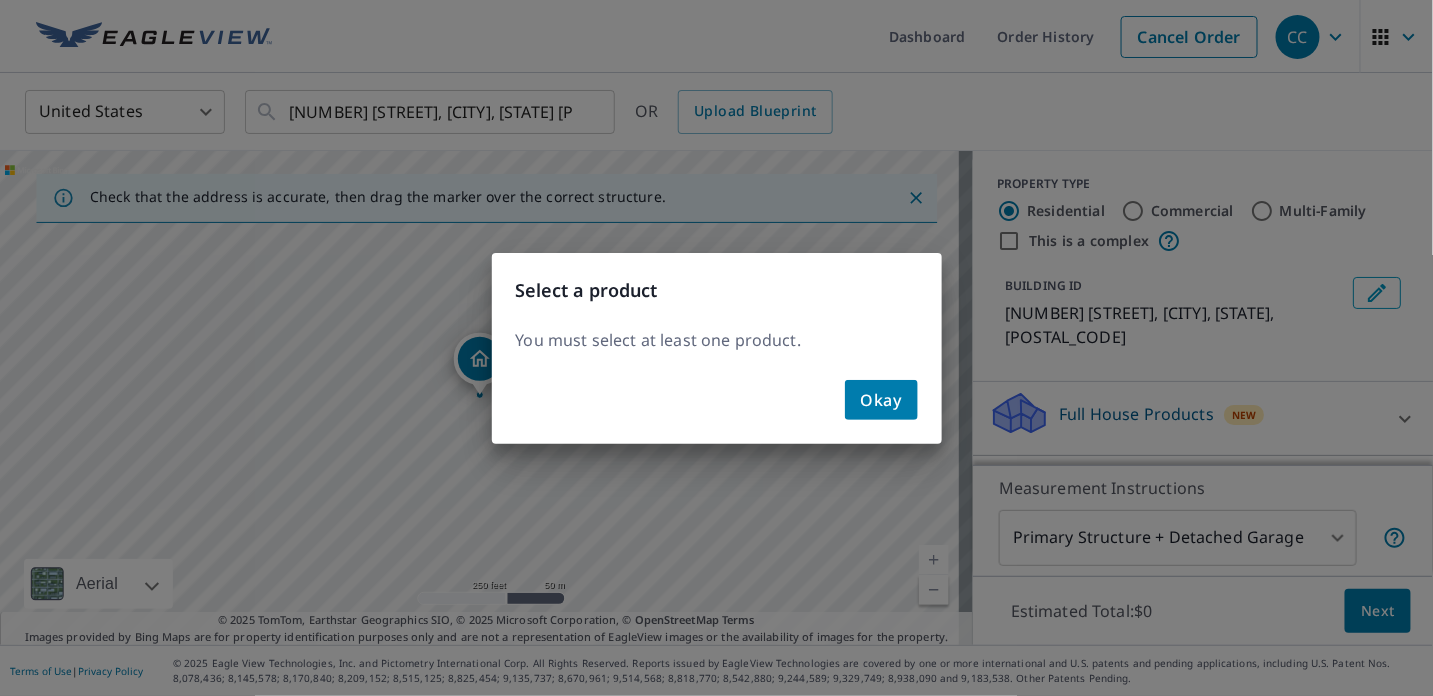 click on "Okay" at bounding box center (881, 400) 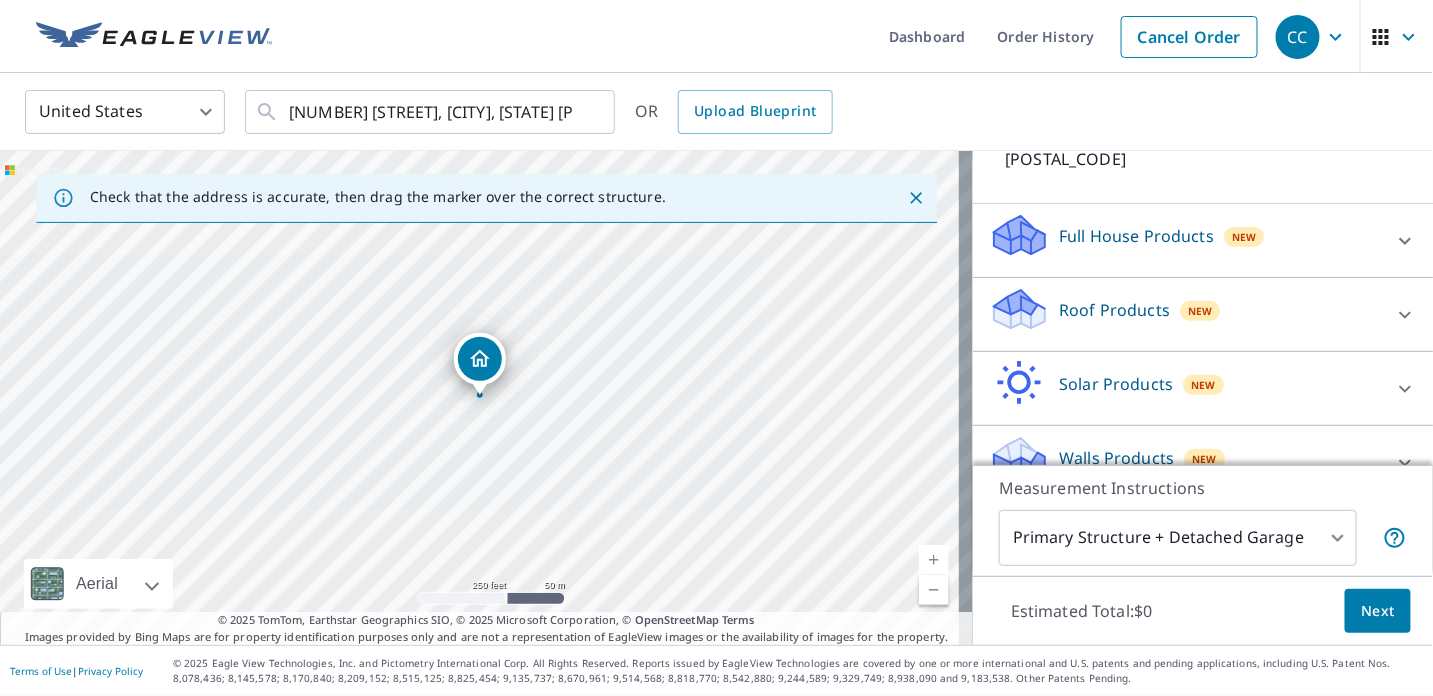 scroll, scrollTop: 186, scrollLeft: 0, axis: vertical 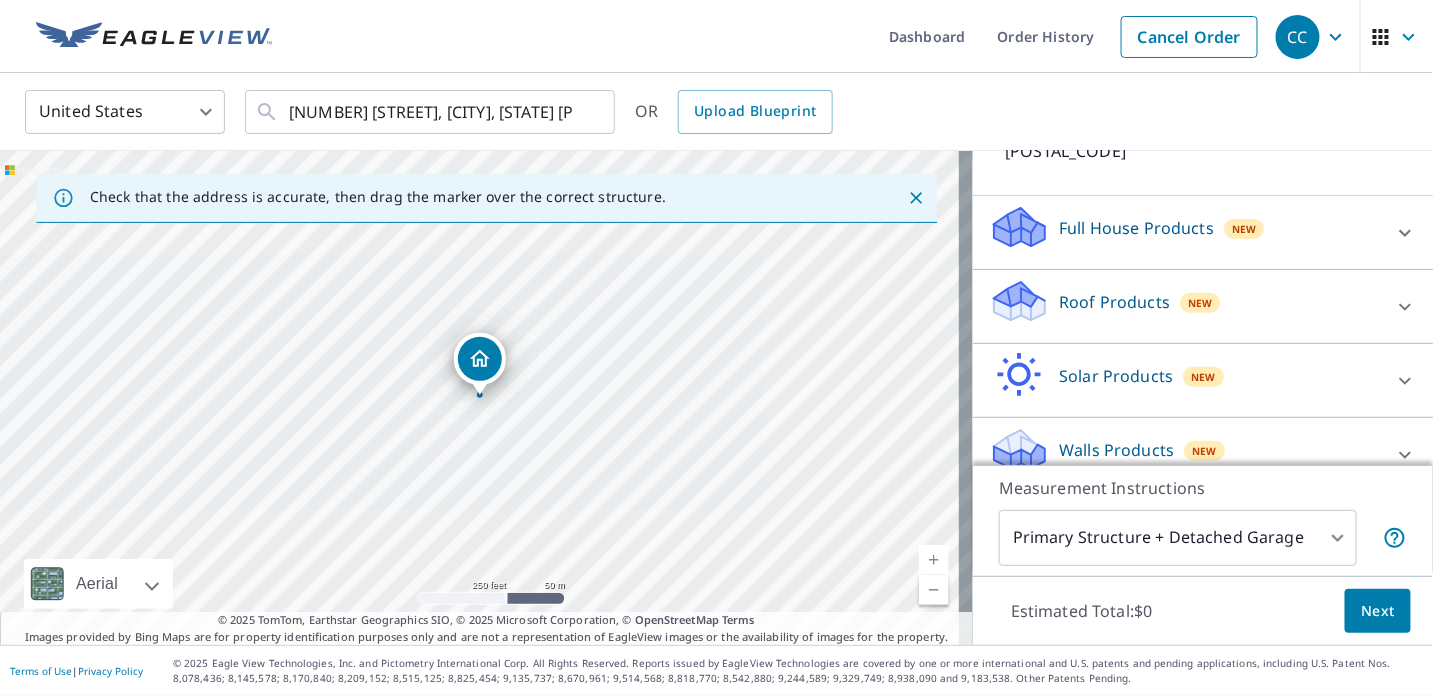 click on "Roof Products New" at bounding box center (1185, 306) 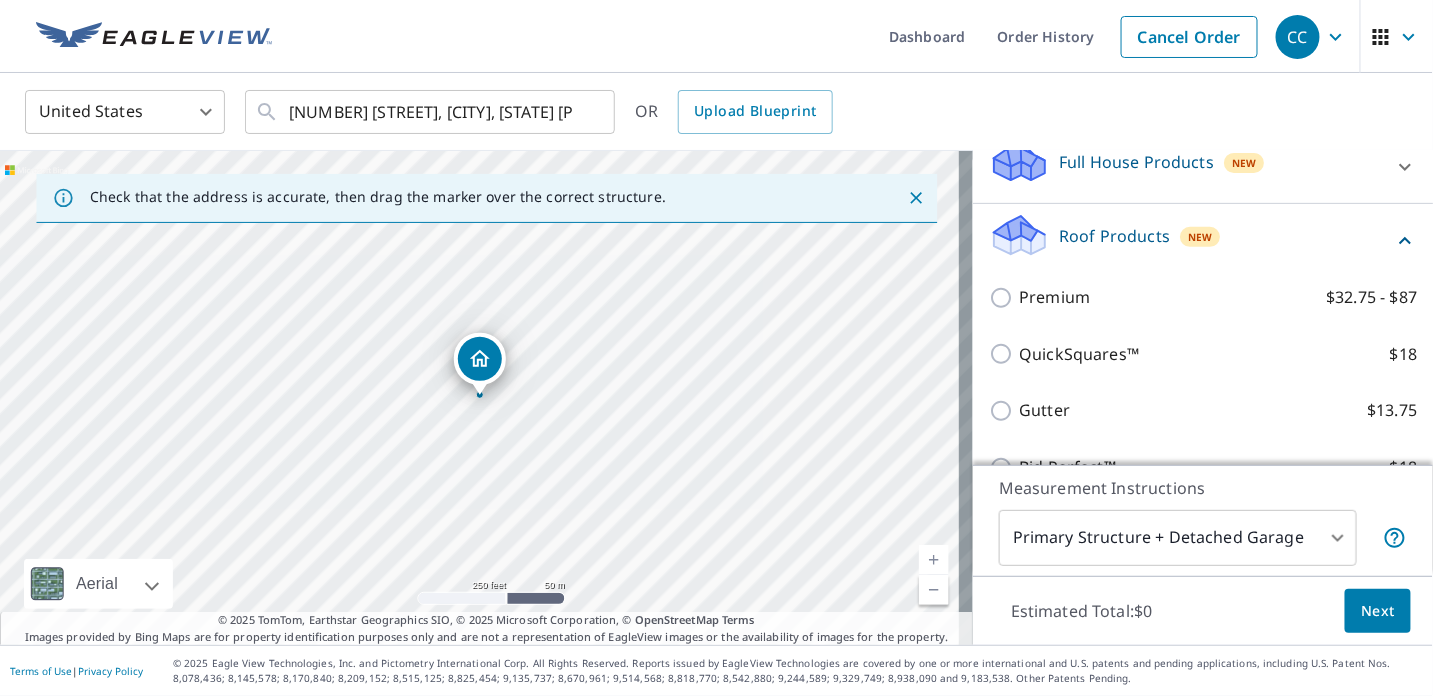 scroll, scrollTop: 320, scrollLeft: 0, axis: vertical 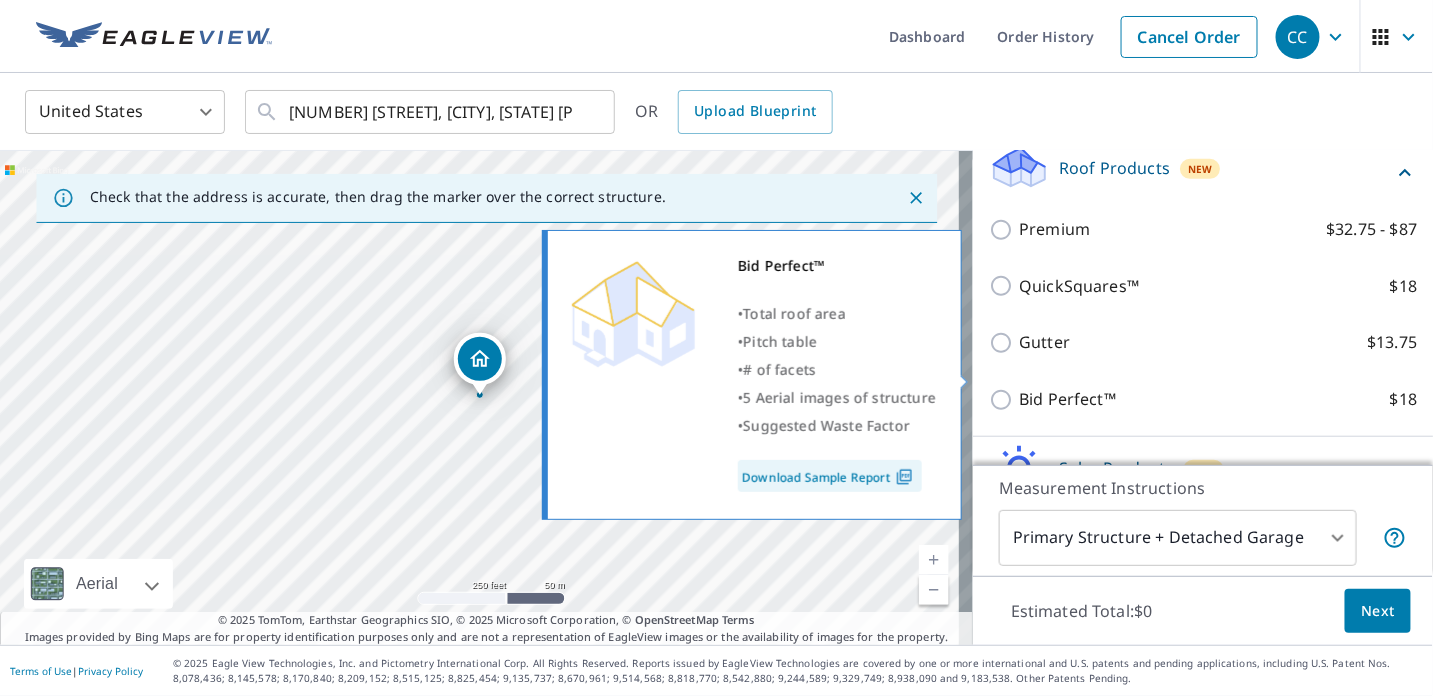 click on "Bid Perfect™ $18" at bounding box center (1004, 400) 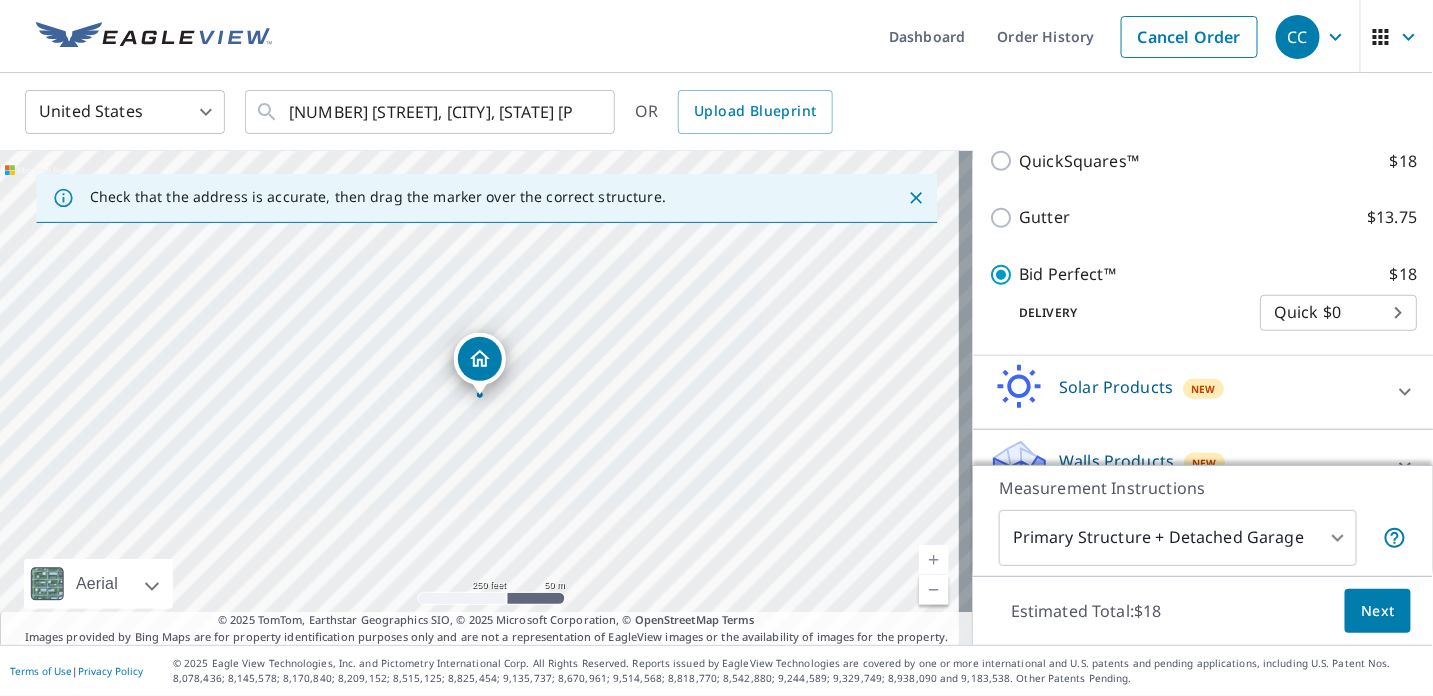 scroll, scrollTop: 479, scrollLeft: 0, axis: vertical 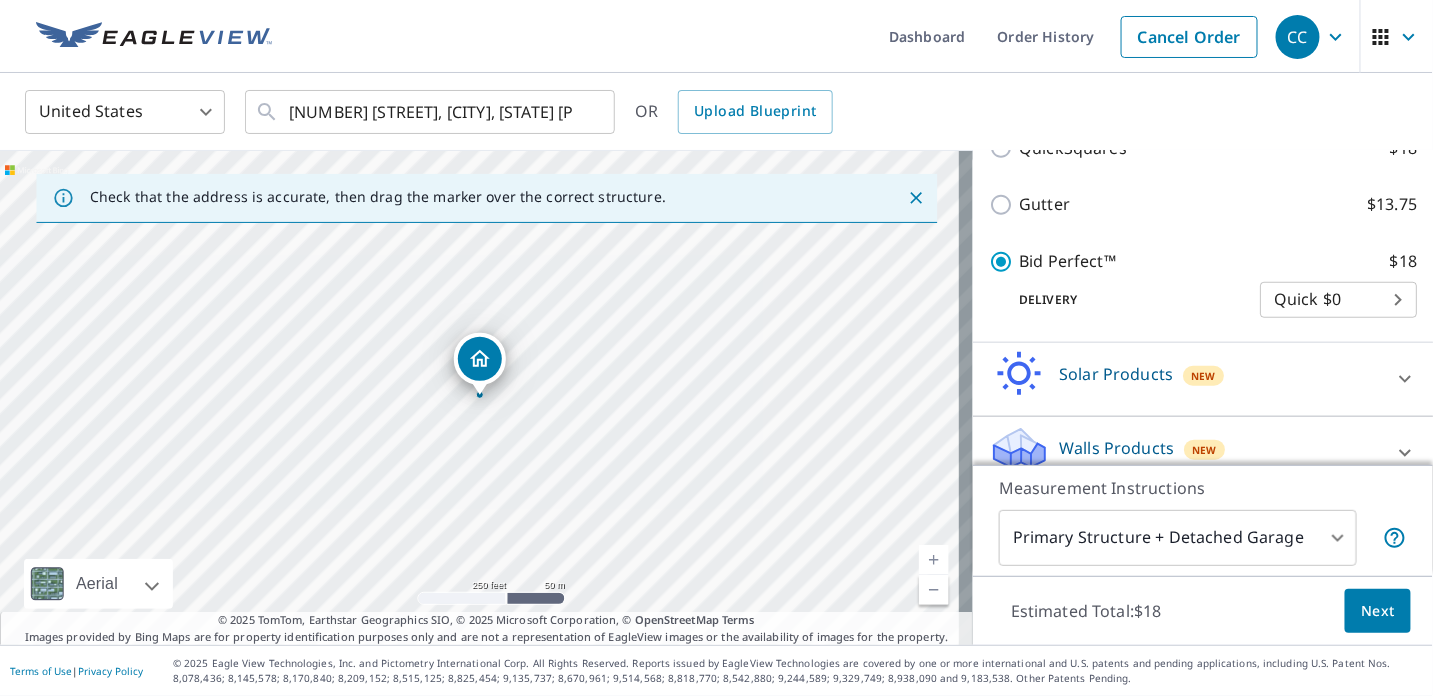 click on "Next" at bounding box center [1378, 611] 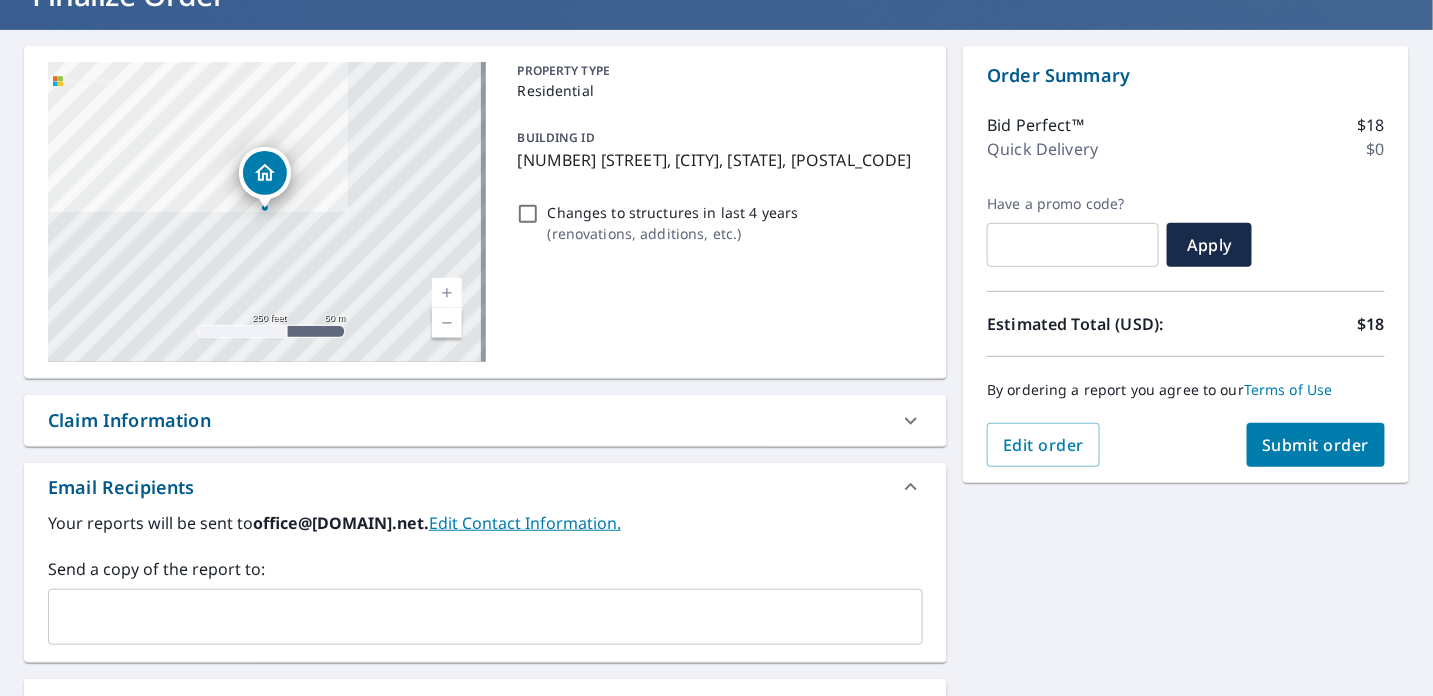 scroll, scrollTop: 200, scrollLeft: 0, axis: vertical 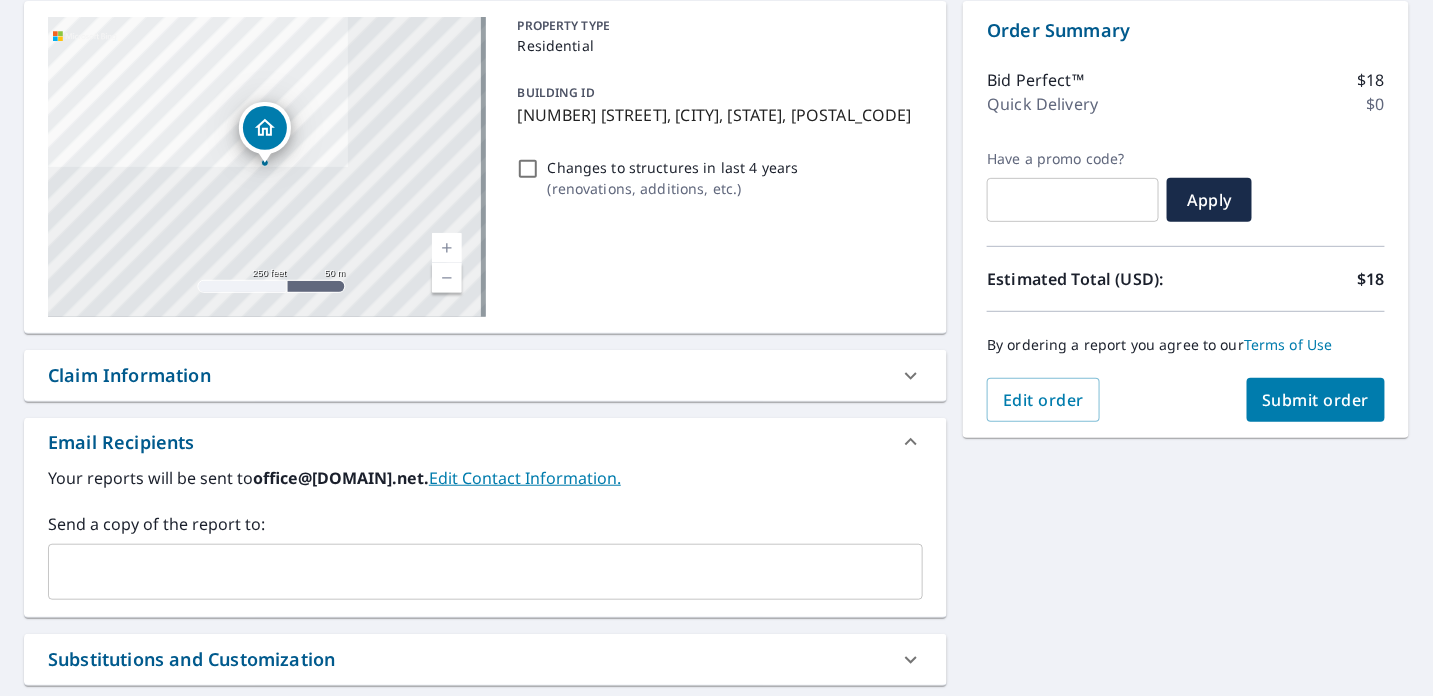 click on "Submit order" at bounding box center [1316, 400] 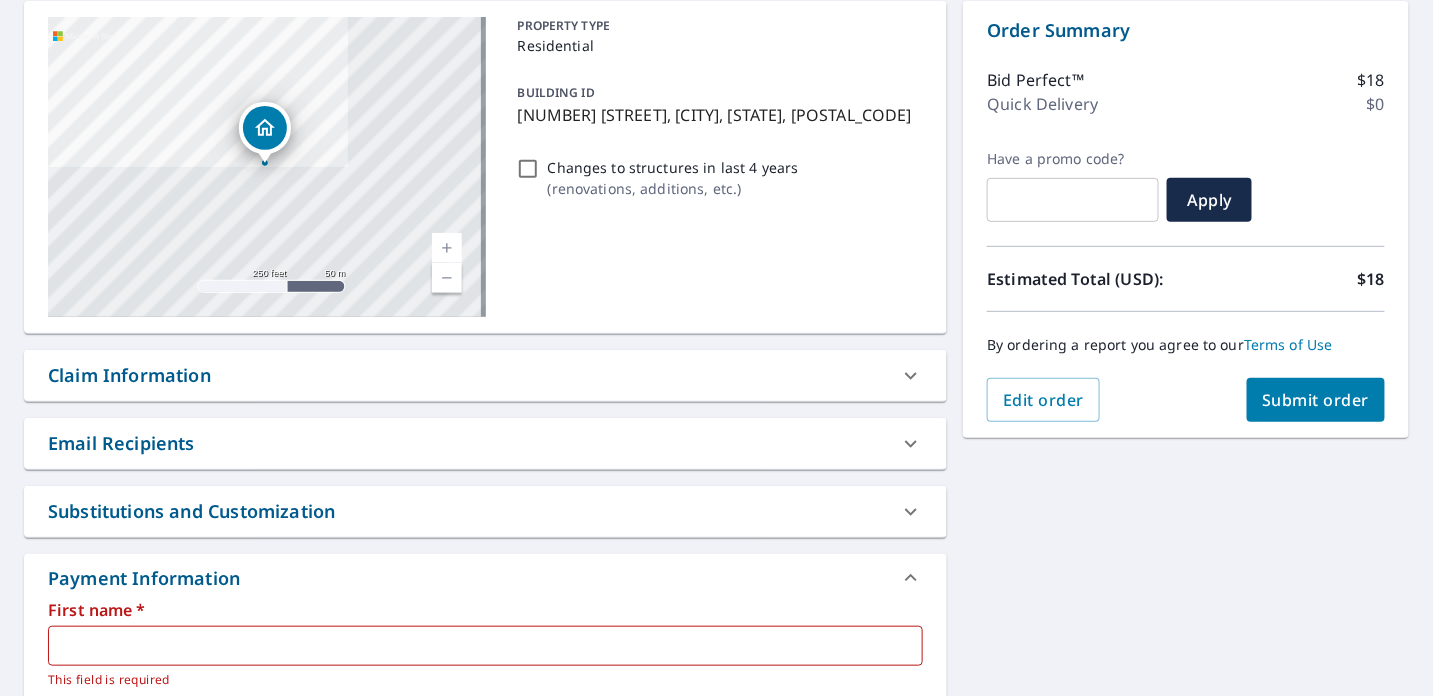 click at bounding box center [485, 646] 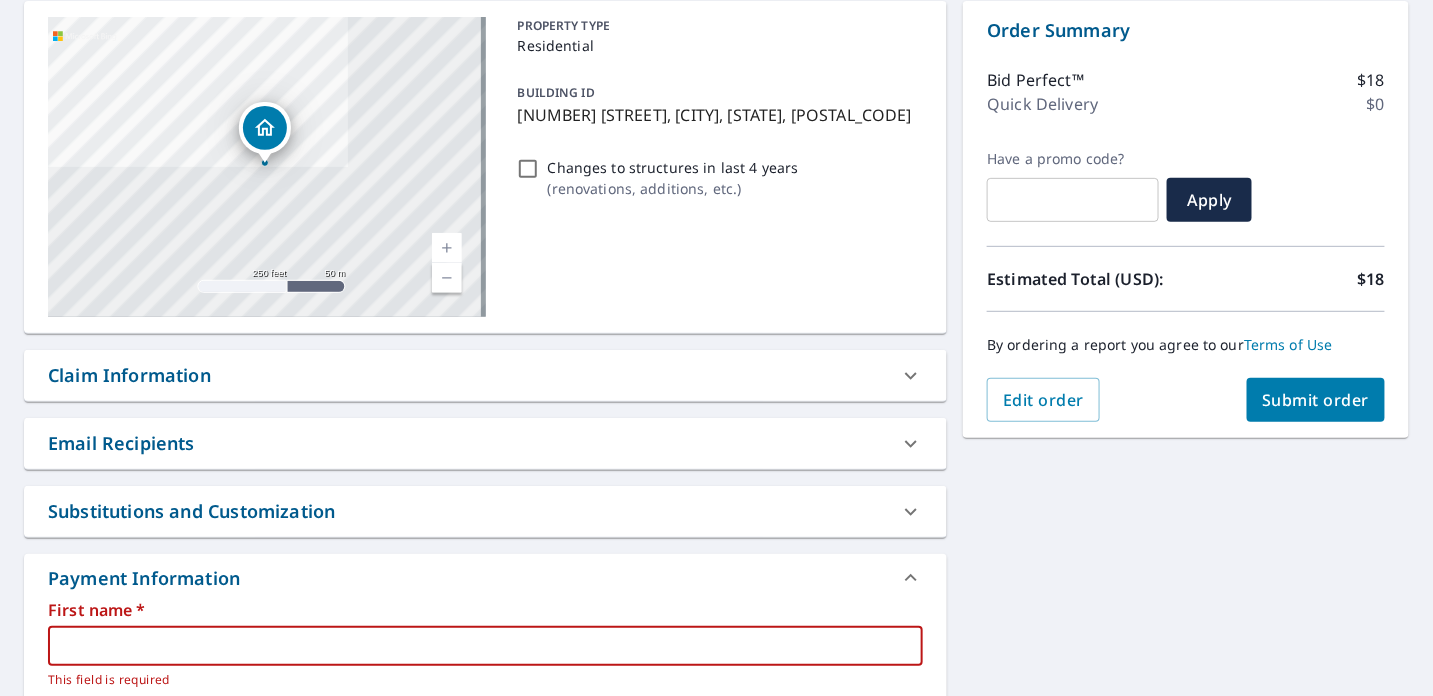 scroll, scrollTop: 466, scrollLeft: 0, axis: vertical 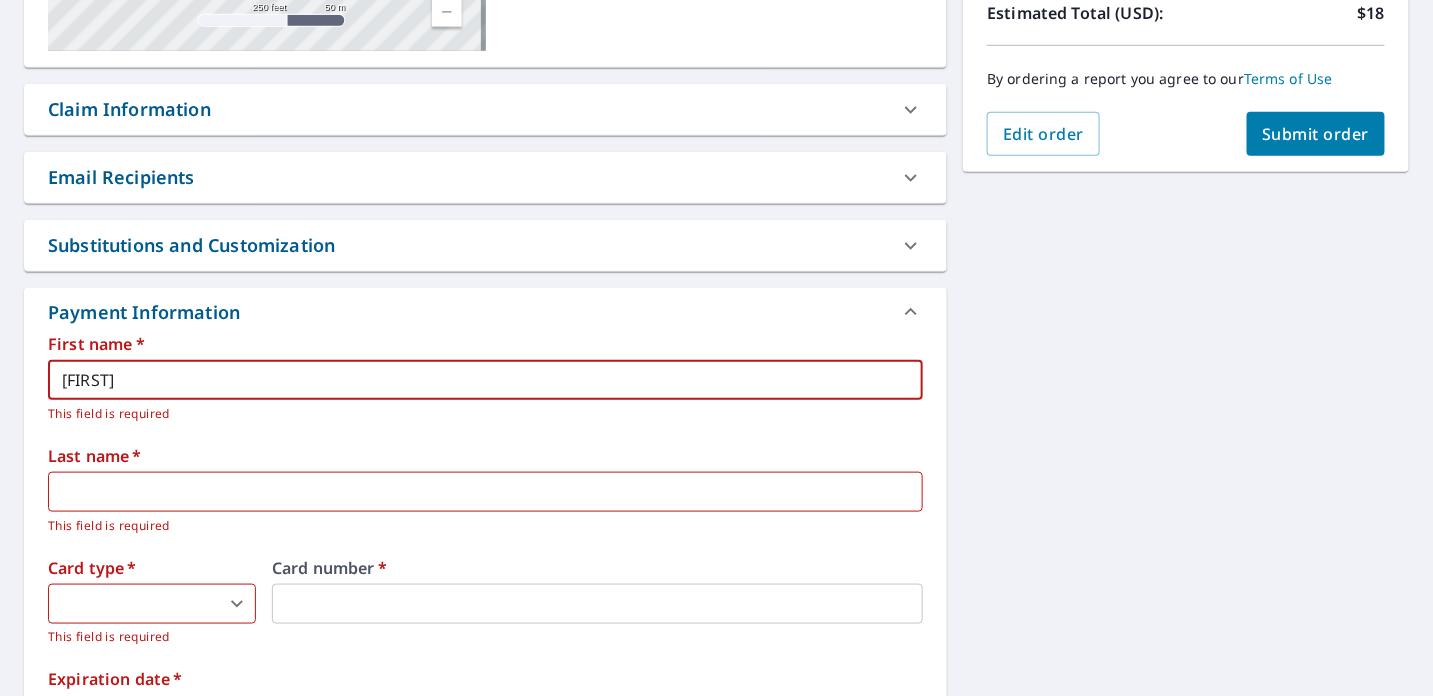 type on "[FIRST]" 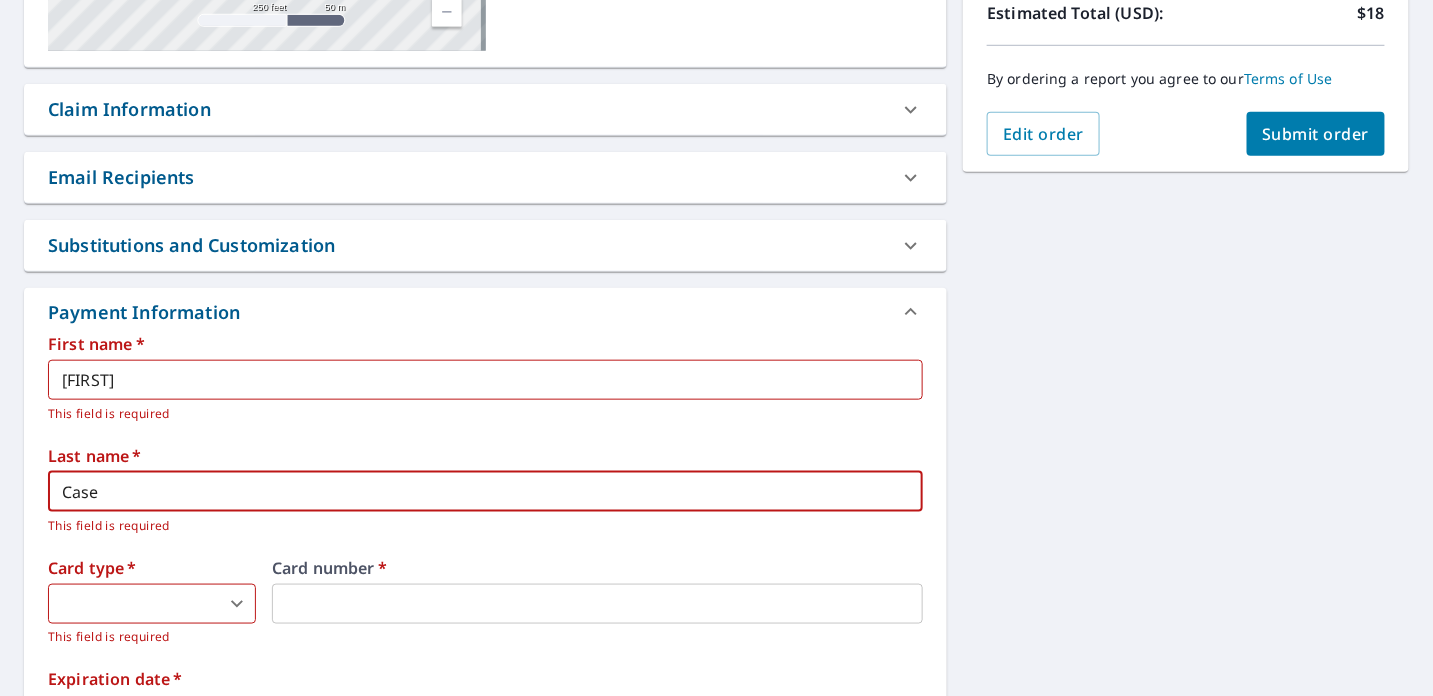 type on "Case" 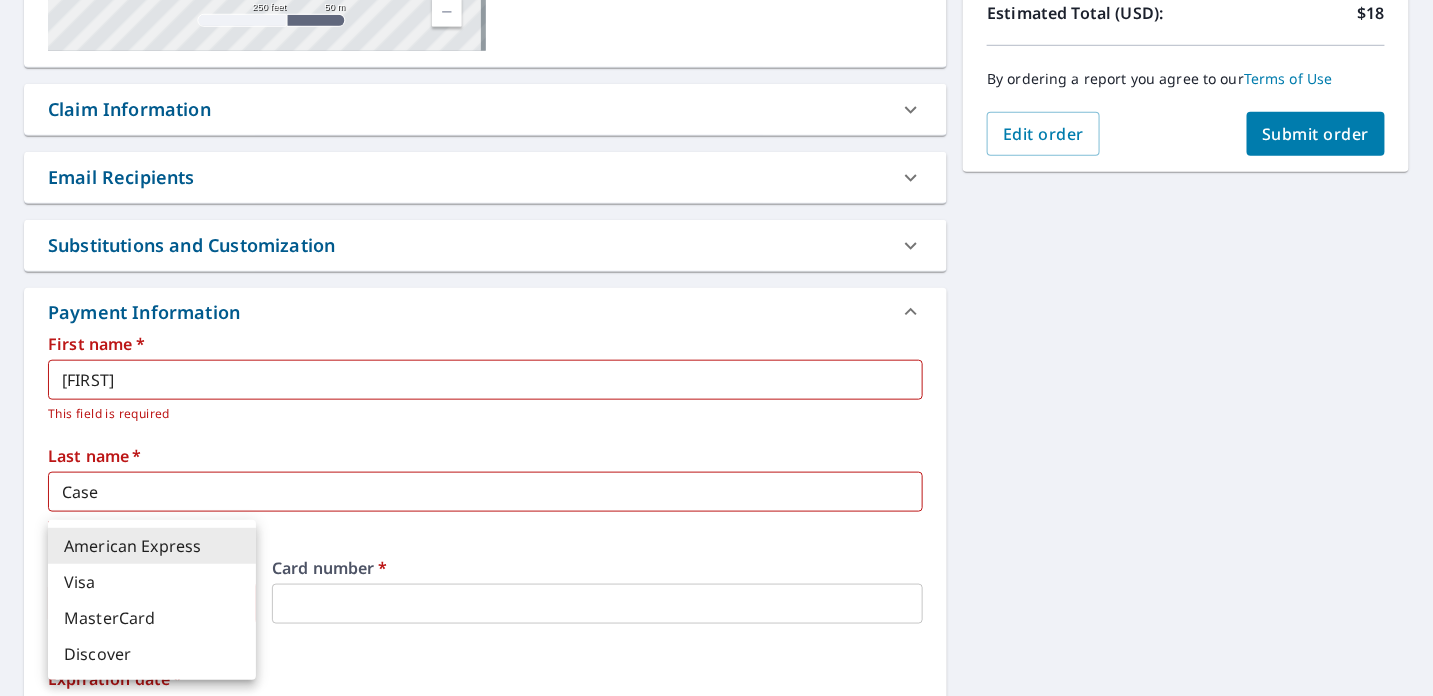 click on "CC CC
Dashboard Order History Cancel Order CC Dashboard / Finalize Order Finalize Order [NUMBER] [STREET], [CITY], [STATE] [POSTAL_CODE] Aerial Road A standard road map Aerial A detailed look from above Labels Labels 250 feet 50 m © 2025 TomTom, © Vexcel Imaging, © 2025 Microsoft Corporation,  © OpenStreetMap Terms PROPERTY TYPE Residential BUILDING ID [NUMBER] [STREET], [CITY], [STATE], [POSTAL_CODE] Changes to structures in last 4 years ( renovations, additions, etc. ) Claim Information Claim number ​ Claim information ​ PO number ​ Date of loss ​ Cat ID ​ Email Recipients Your reports will be sent to  office@[DOMAIN].net.  Edit Contact Information. Send a copy of the report to: ​ Substitutions and Customization Roof measurement report substitutions If a Bid Perfect - Residential Report is unavailable send me a QuickSquares Report: Yes No Ask If a QuickSquares Report is unavailable send me a QuickSquares Extended Coverage Report: Yes No Ask Yes No Ask Yes No Ask Yes No Ask Additional Report Formats DXF RXF" at bounding box center (716, 348) 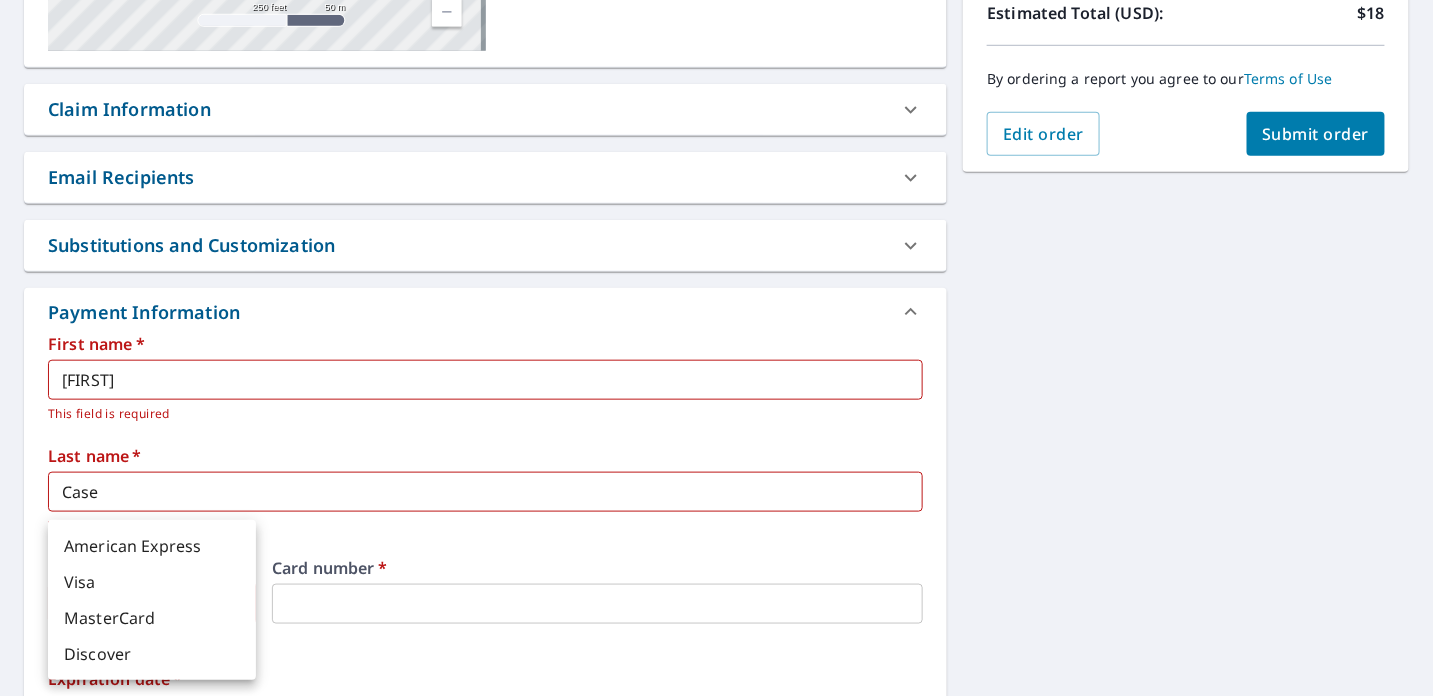 click on "American Express" at bounding box center [152, 546] 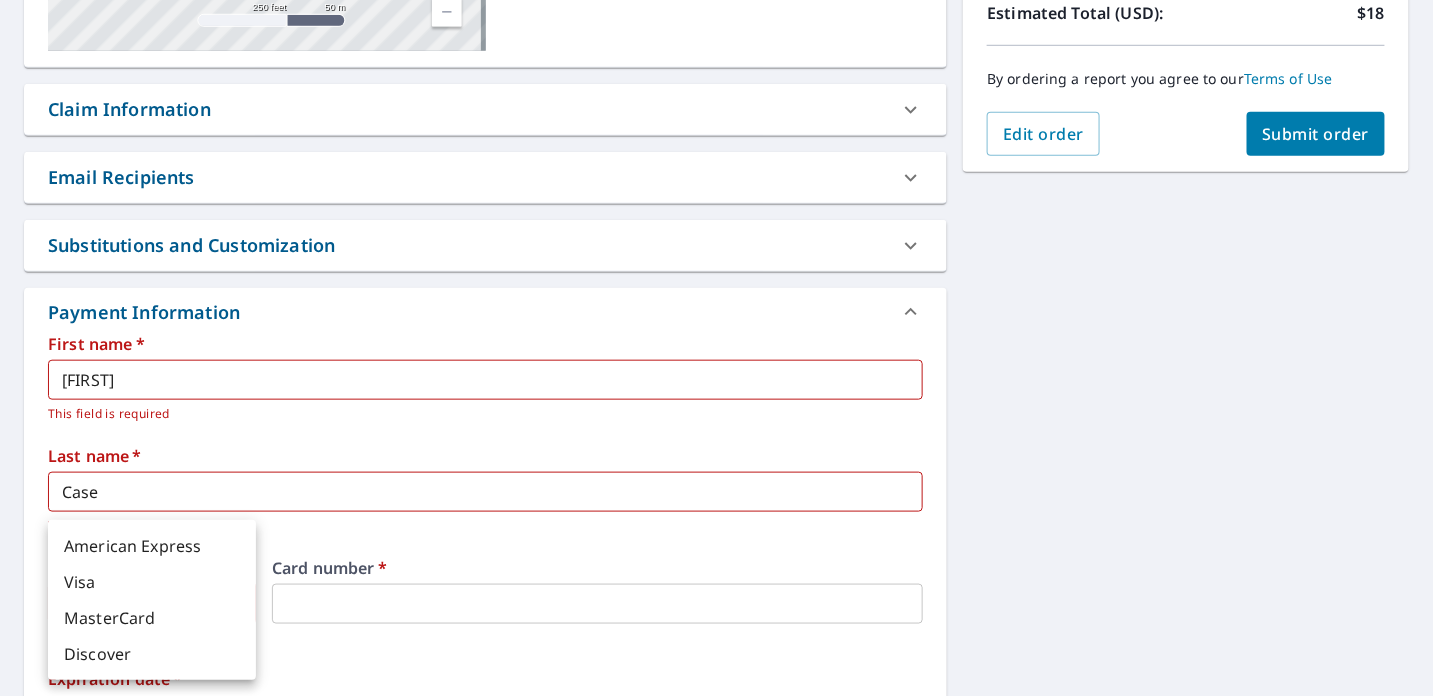 type on "1" 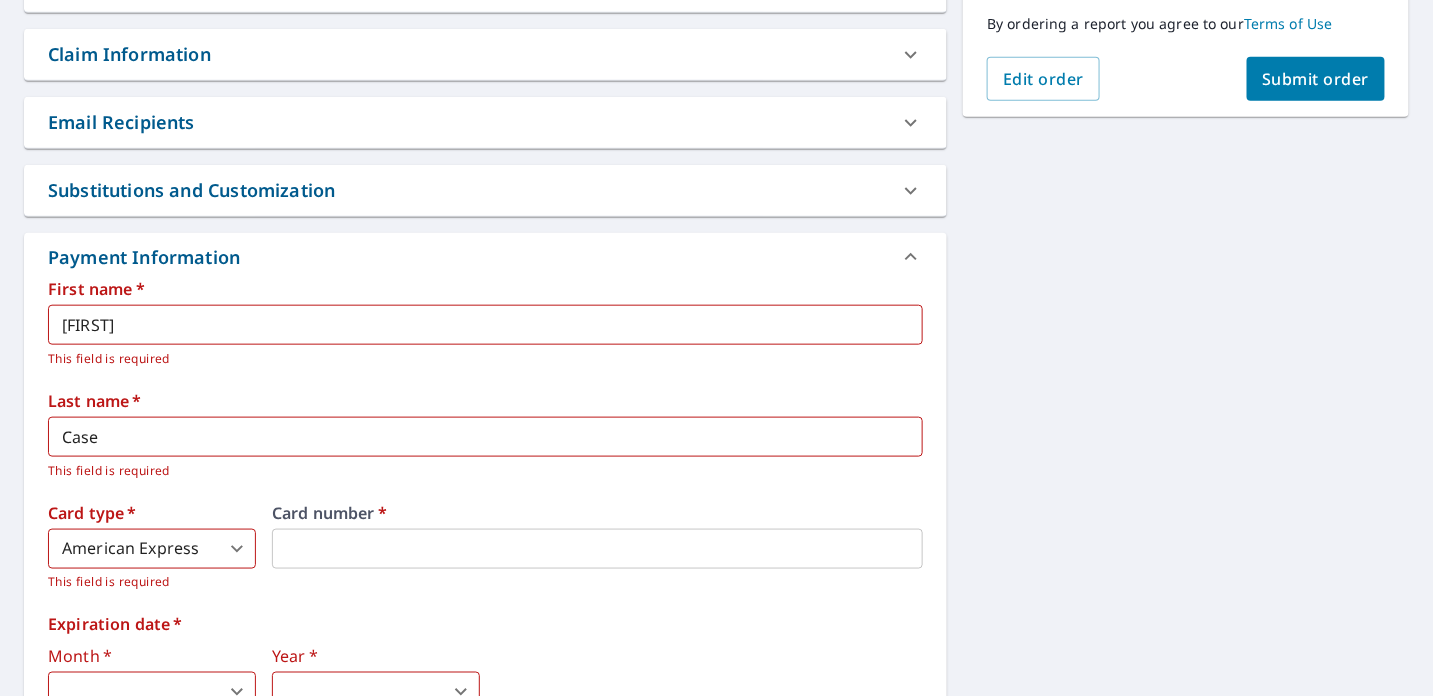 scroll, scrollTop: 600, scrollLeft: 0, axis: vertical 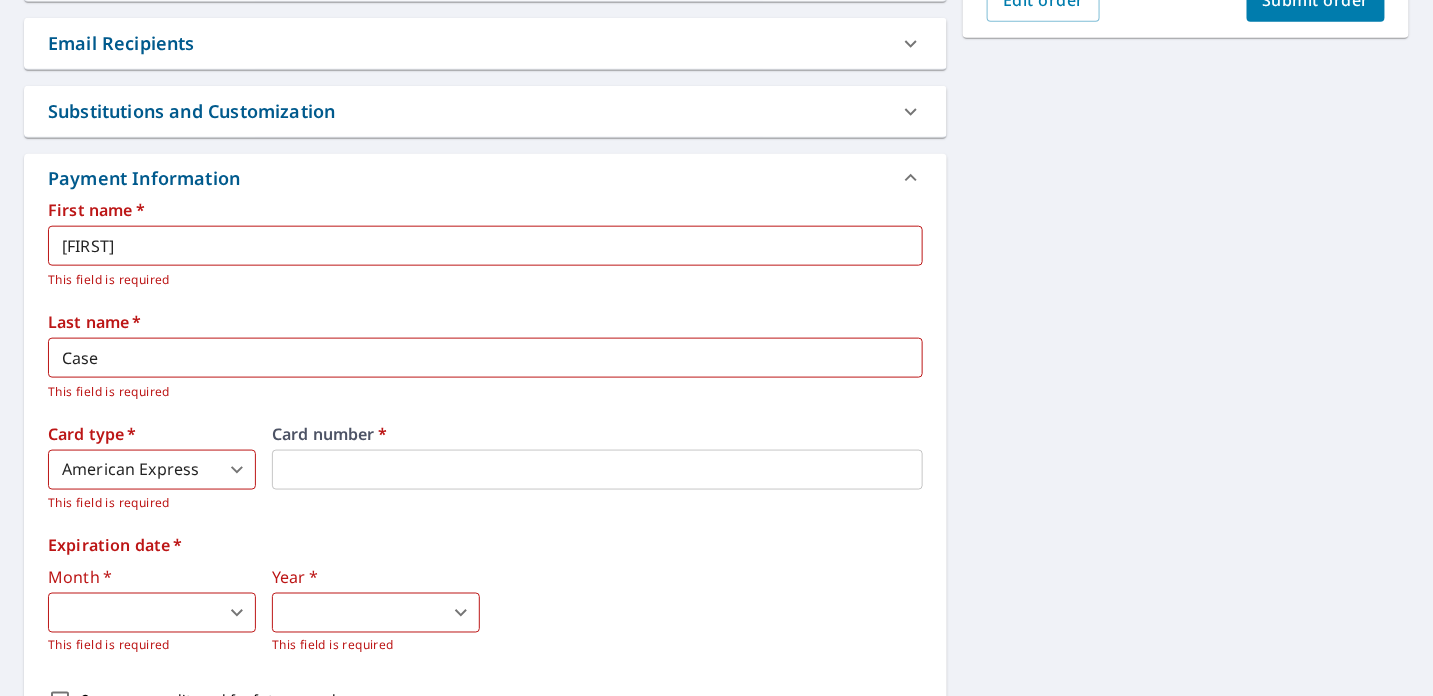 click on "CC CC
Dashboard Order History Cancel Order CC Dashboard / Finalize Order Finalize Order [NUMBER] [STREET], [CITY], [STATE] [POSTAL_CODE] Aerial Road A standard road map Aerial A detailed look from above Labels Labels 250 feet 50 m © 2025 TomTom, © Vexcel Imaging, © 2025 Microsoft Corporation,  © OpenStreetMap Terms PROPERTY TYPE Residential BUILDING ID [NUMBER] [STREET], [CITY], [STATE], [POSTAL_CODE] Changes to structures in last 4 years ( renovations, additions, etc. ) Claim Information Claim number ​ Claim information ​ PO number ​ Date of loss ​ Cat ID ​ Email Recipients Your reports will be sent to  office@[DOMAIN].net.  Edit Contact Information. Send a copy of the report to: ​ Substitutions and Customization Roof measurement report substitutions If a Bid Perfect - Residential Report is unavailable send me a QuickSquares Report: Yes No Ask If a QuickSquares Report is unavailable send me a QuickSquares Extended Coverage Report: Yes No Ask Yes No Ask Yes No Ask Yes No Ask Additional Report Formats DXF RXF" at bounding box center [716, 348] 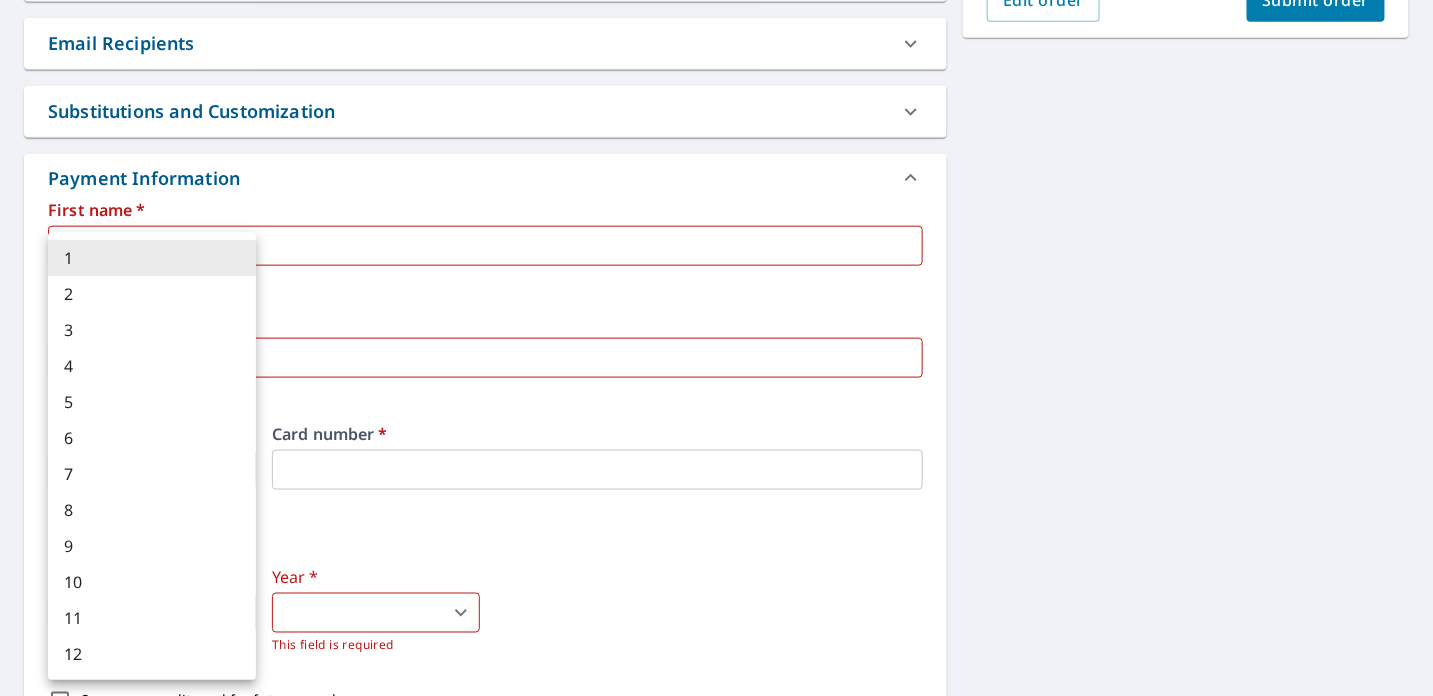 click on "7" at bounding box center [152, 474] 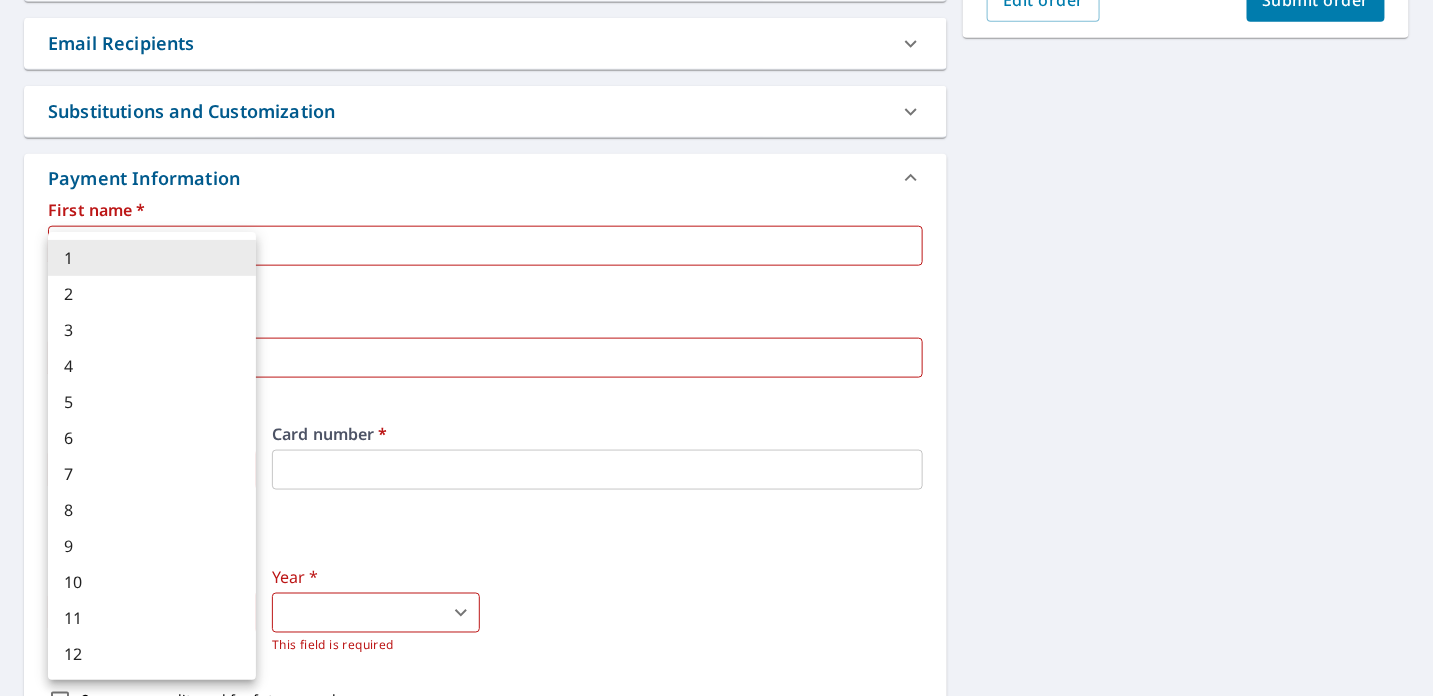 type on "7" 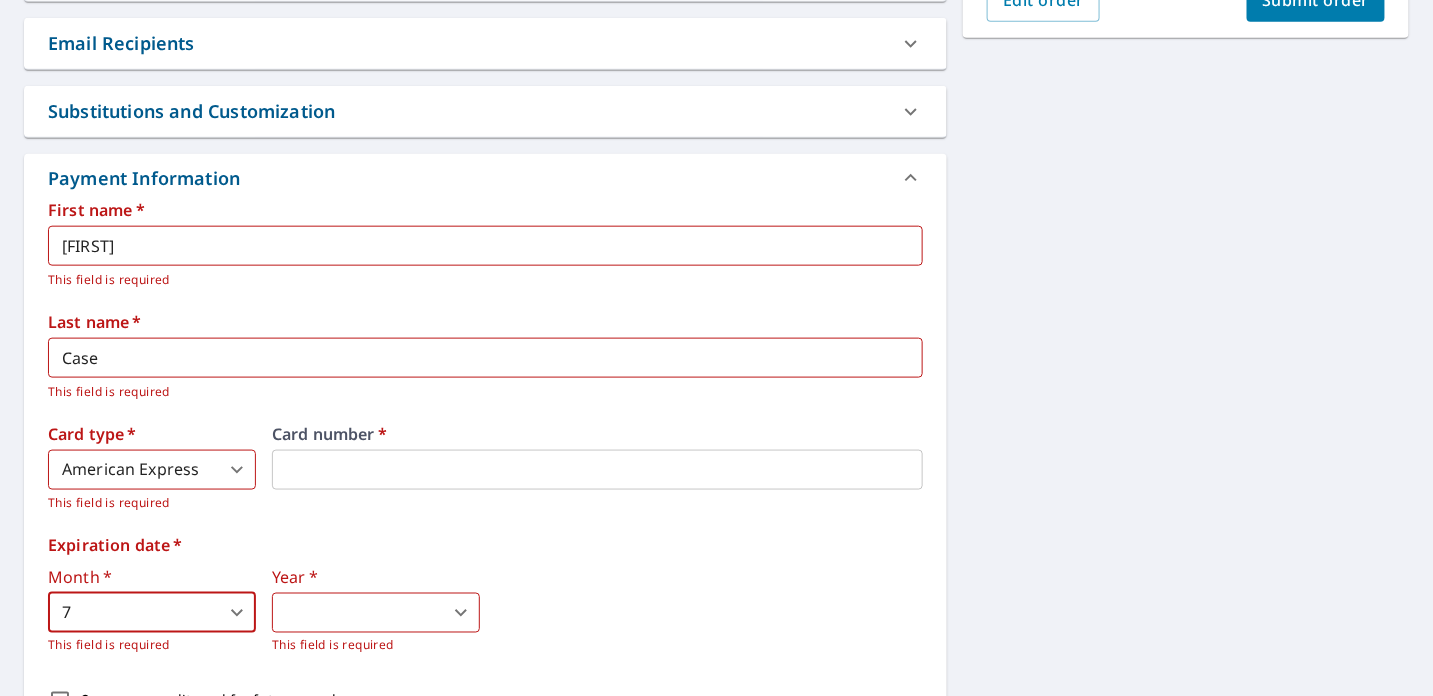click on "Year   * ​ 0 ​ This field is required" at bounding box center (376, 612) 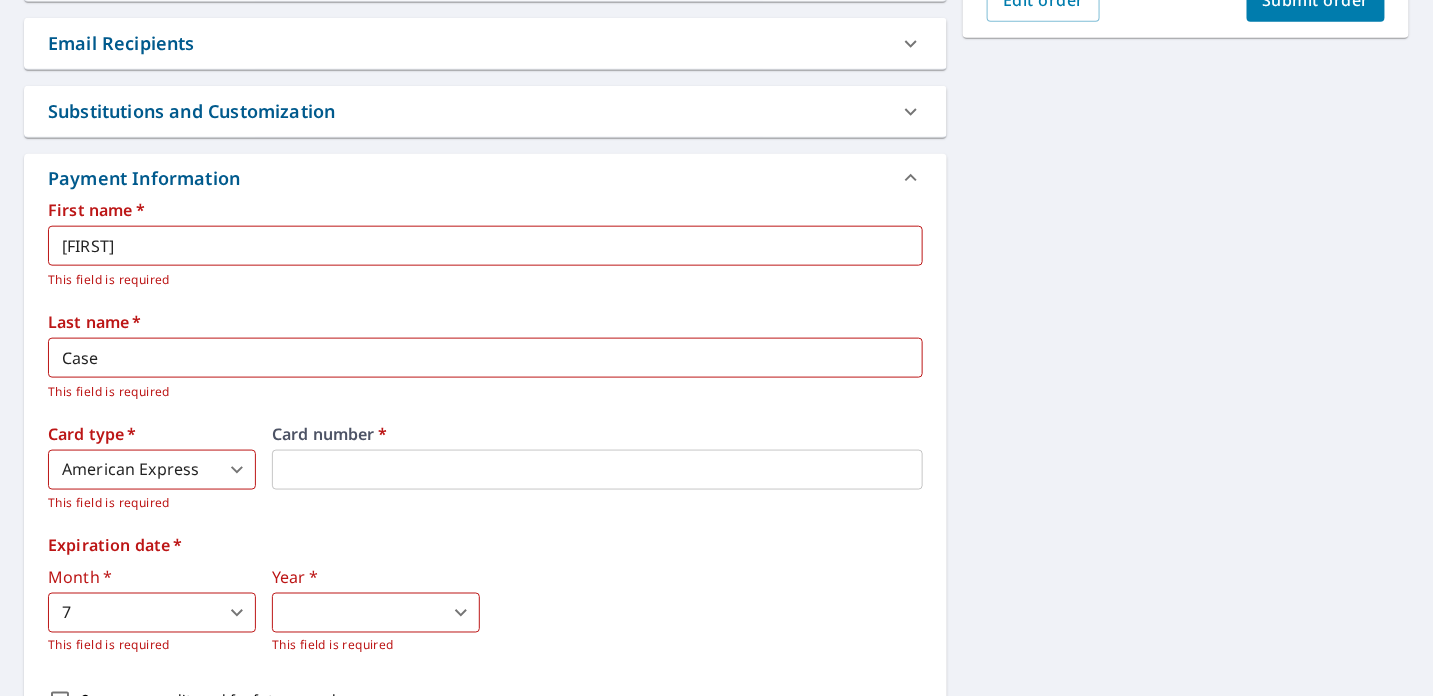 click on "CC CC
Dashboard Order History Cancel Order CC Dashboard / Finalize Order Finalize Order [NUMBER] [STREET], [CITY], [STATE] [POSTAL_CODE] Aerial Road A standard road map Aerial A detailed look from above Labels Labels 250 feet 50 m © 2025 TomTom, © Vexcel Imaging, © 2025 Microsoft Corporation,  © OpenStreetMap Terms PROPERTY TYPE Residential BUILDING ID [NUMBER] [STREET], [CITY], [STATE], [POSTAL_CODE] Changes to structures in last 4 years ( renovations, additions, etc. ) Claim Information Claim number ​ Claim information ​ PO number ​ Date of loss ​ Cat ID ​ Email Recipients Your reports will be sent to  office@[DOMAIN].net.  Edit Contact Information. Send a copy of the report to: ​ Substitutions and Customization Roof measurement report substitutions If a Bid Perfect - Residential Report is unavailable send me a QuickSquares Report: Yes No Ask If a QuickSquares Report is unavailable send me a QuickSquares Extended Coverage Report: Yes No Ask Yes No Ask Yes No Ask Yes No Ask Additional Report Formats DXF RXF" at bounding box center [716, 348] 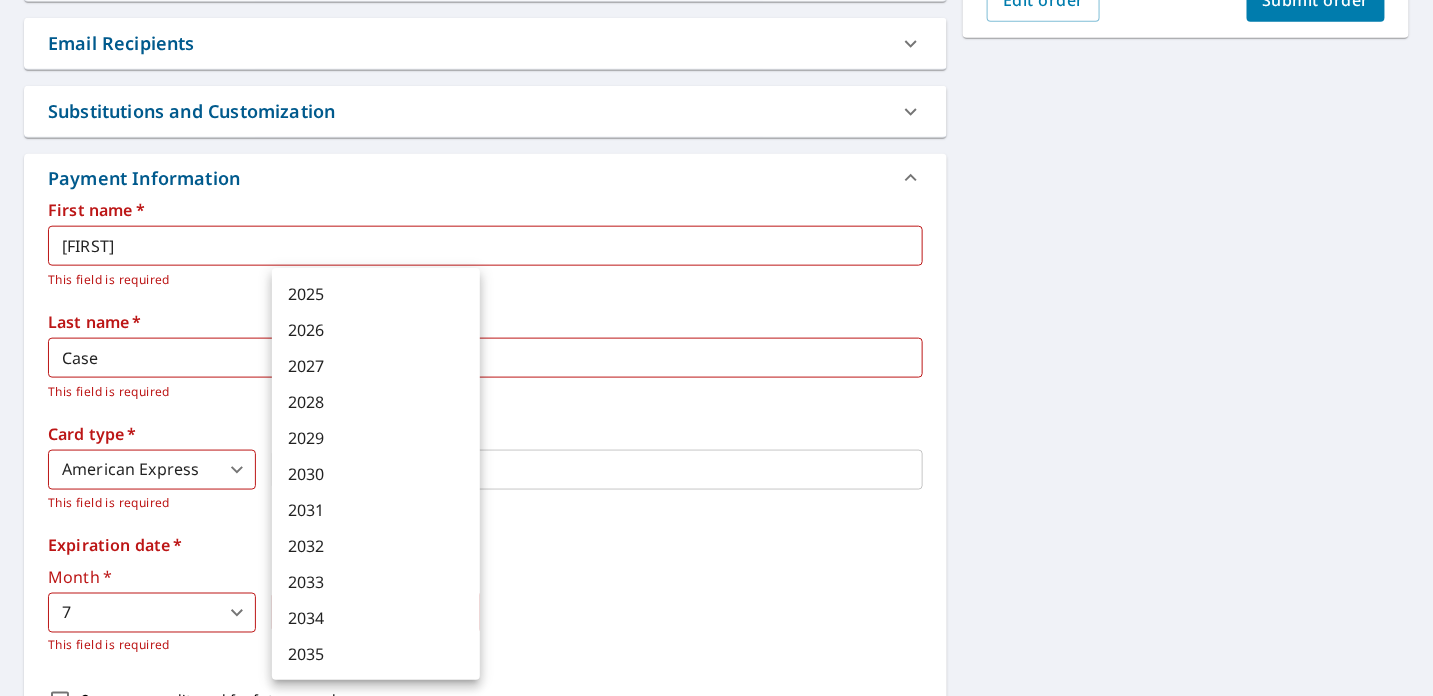 click on "2028" at bounding box center (376, 402) 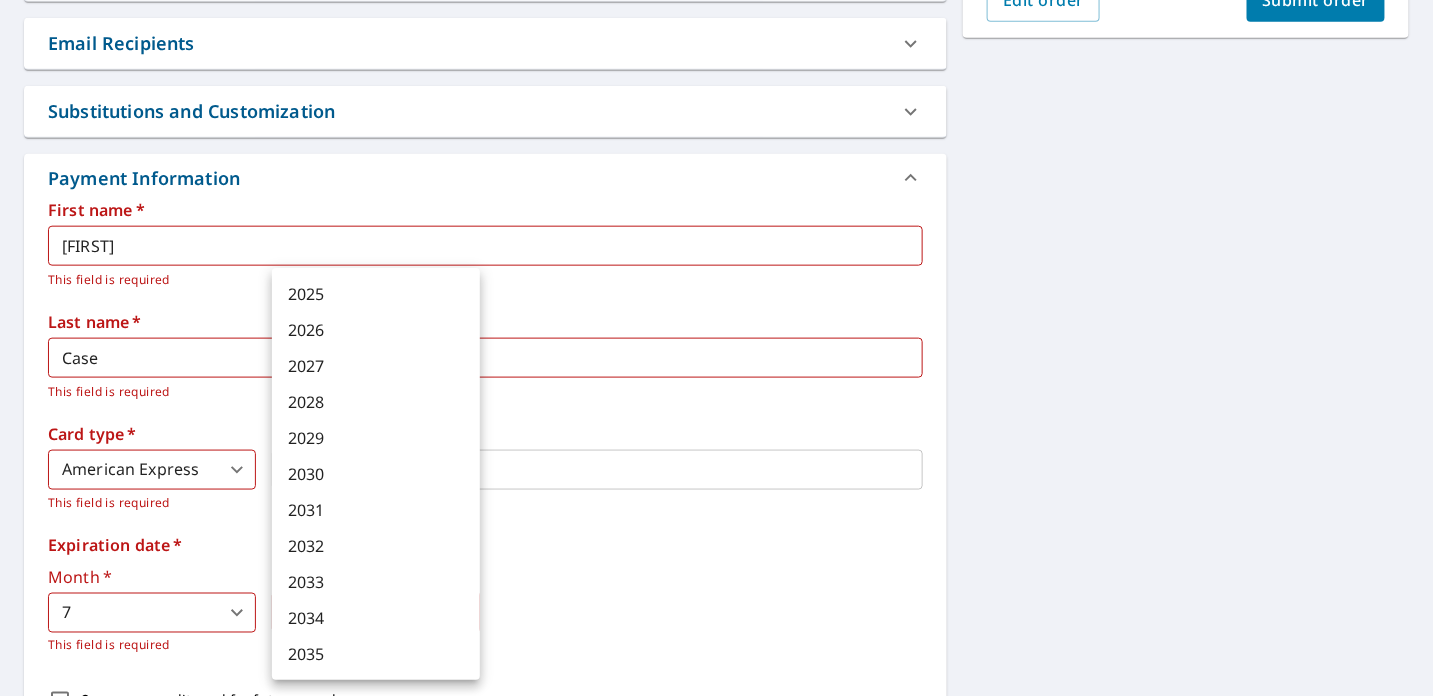 type on "2028" 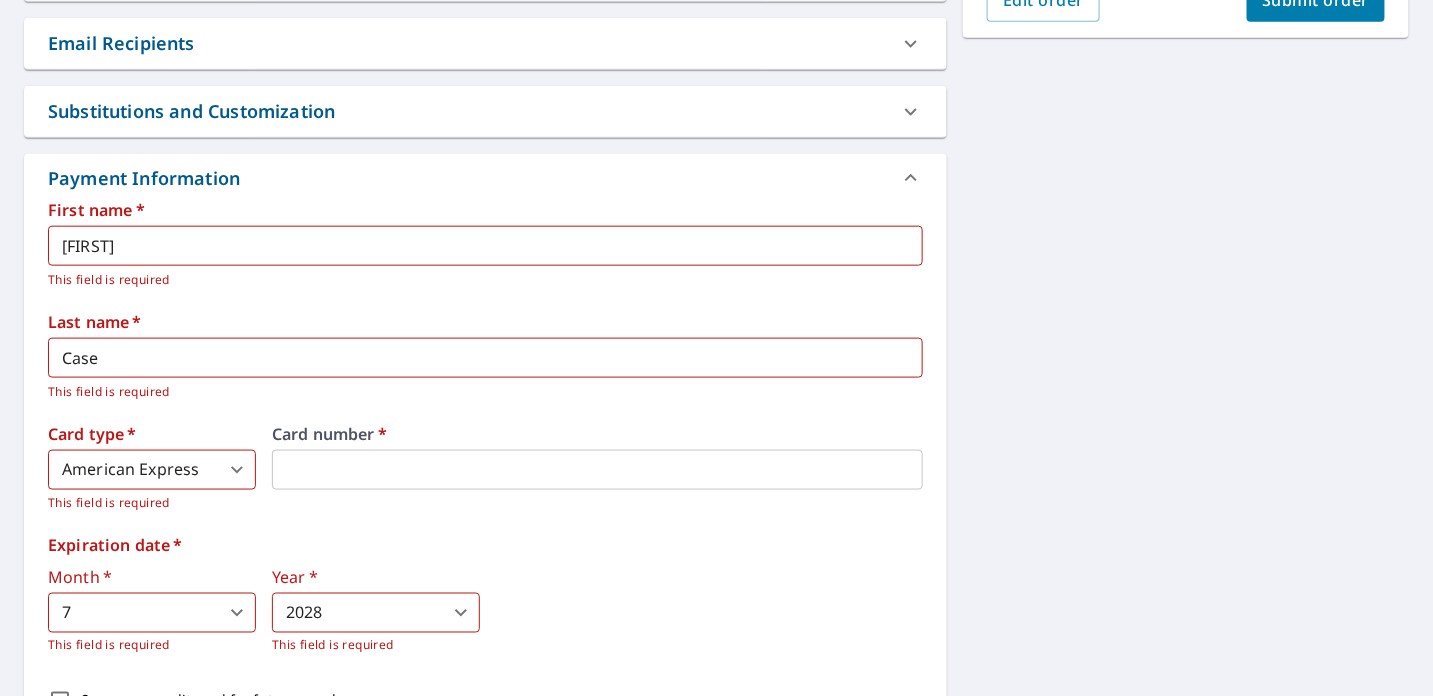 click on "[NUMBER] [STREET], [CITY], [STATE], [POSTAL_CODE] Aerial Road A standard road map Aerial A detailed look from above Labels Labels 250 feet 50 m © 2025 TomTom, © Vexcel Imaging, © 2025 Microsoft Corporation,  © OpenStreetMap Terms PROPERTY TYPE Residential BUILDING ID [NUMBER] [STREET], [CITY], [STATE], [POSTAL_CODE] Changes to structures in last 4 years ( renovations, additions, etc. ) Claim Information Claim number ​ Claim information ​ PO number ​ Date of loss ​ Cat ID ​ Email Recipients Your reports will be sent to  office@[DOMAIN].net.  Edit Contact Information. Send a copy of the report to: ​ Substitutions and Customization Roof measurement report substitutions If a Bid Perfect - Residential Report is unavailable send me a QuickSquares Report: Yes No Ask If a QuickSquares Report is unavailable send me a QuickSquares Extended Coverage Report: Yes No Ask Yes No Ask Yes No Ask Yes No Ask Additional Report Formats DXF RXF XML   * *" at bounding box center (716, 201) 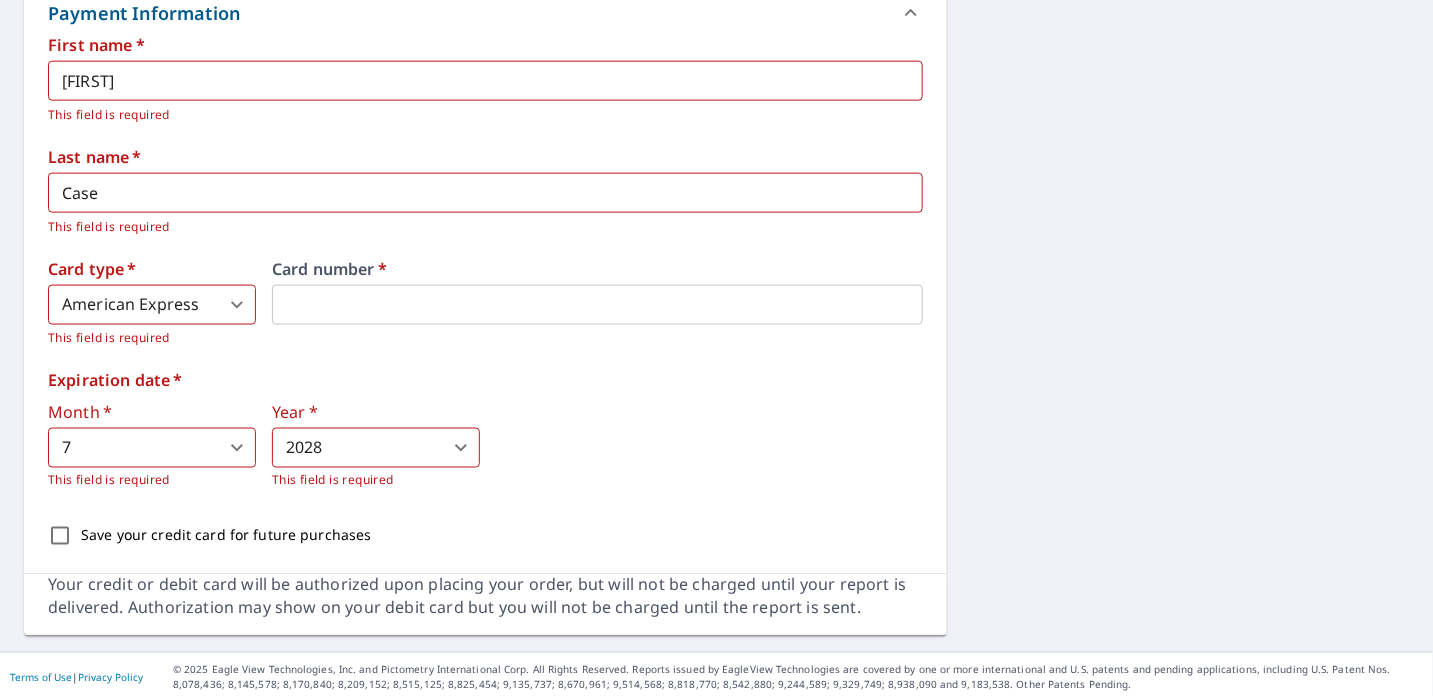 scroll, scrollTop: 770, scrollLeft: 0, axis: vertical 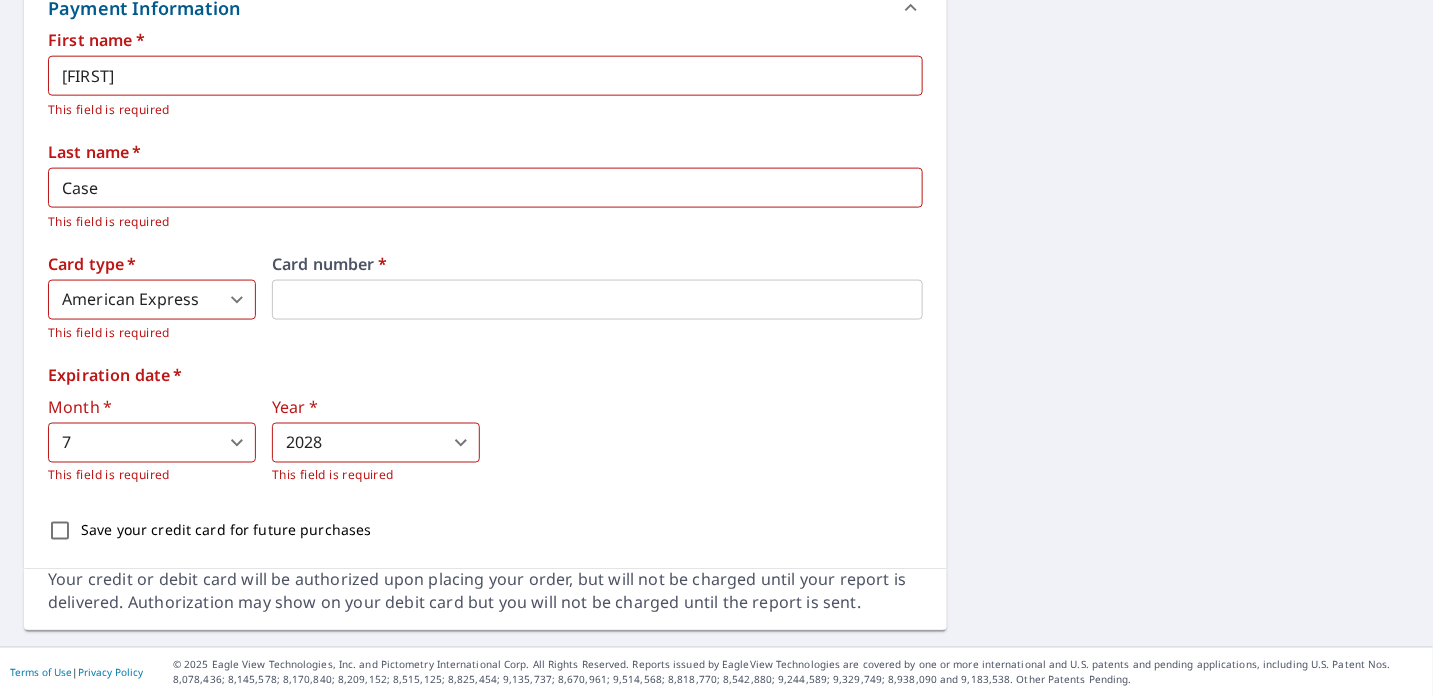 click on "Save your credit card for future purchases" at bounding box center (60, 531) 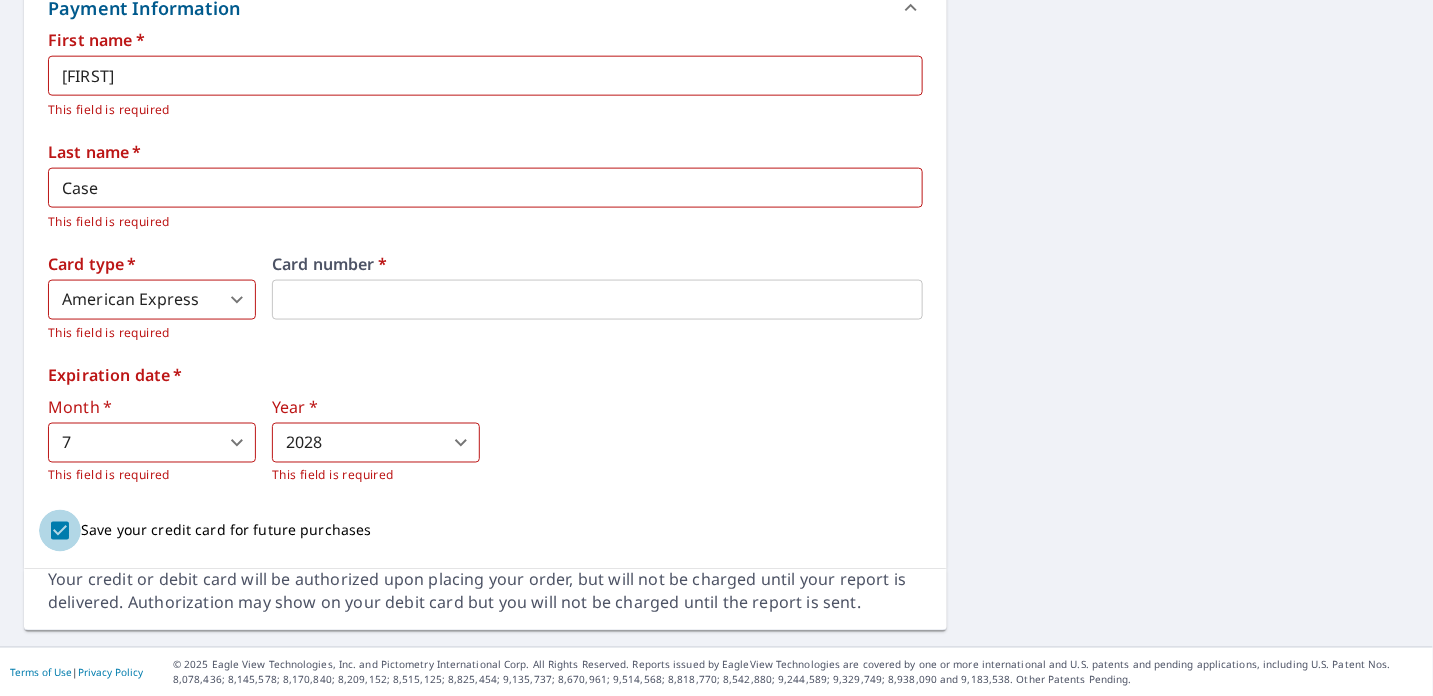 click on "Save your credit card for future purchases" at bounding box center (60, 531) 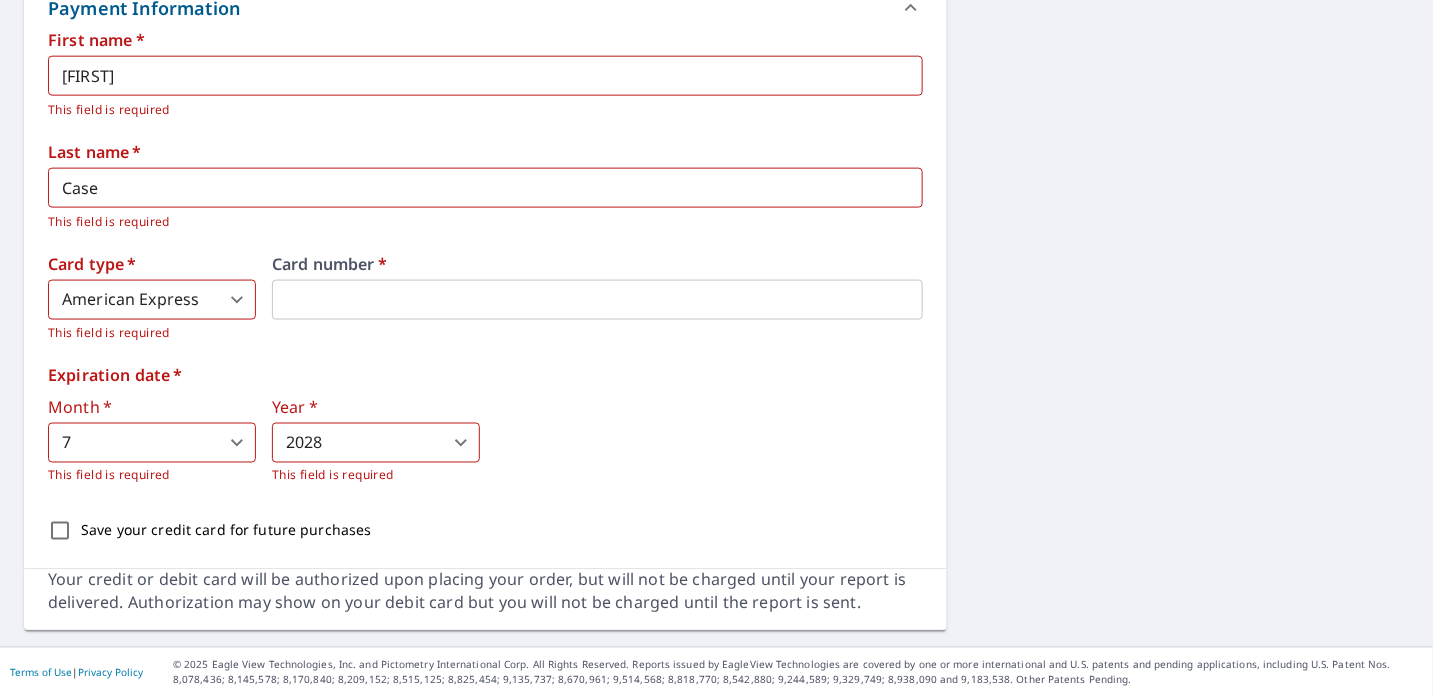 click on "Save your credit card for future purchases" at bounding box center [60, 531] 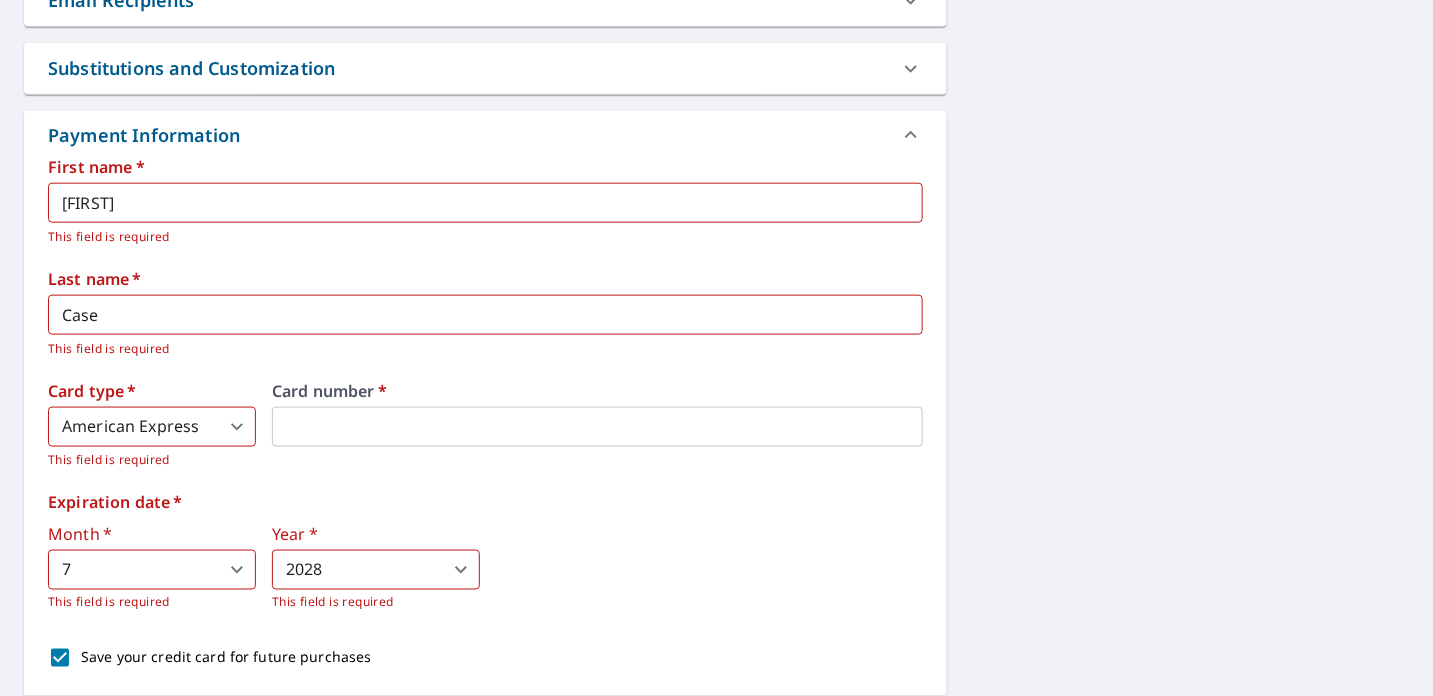 scroll, scrollTop: 636, scrollLeft: 0, axis: vertical 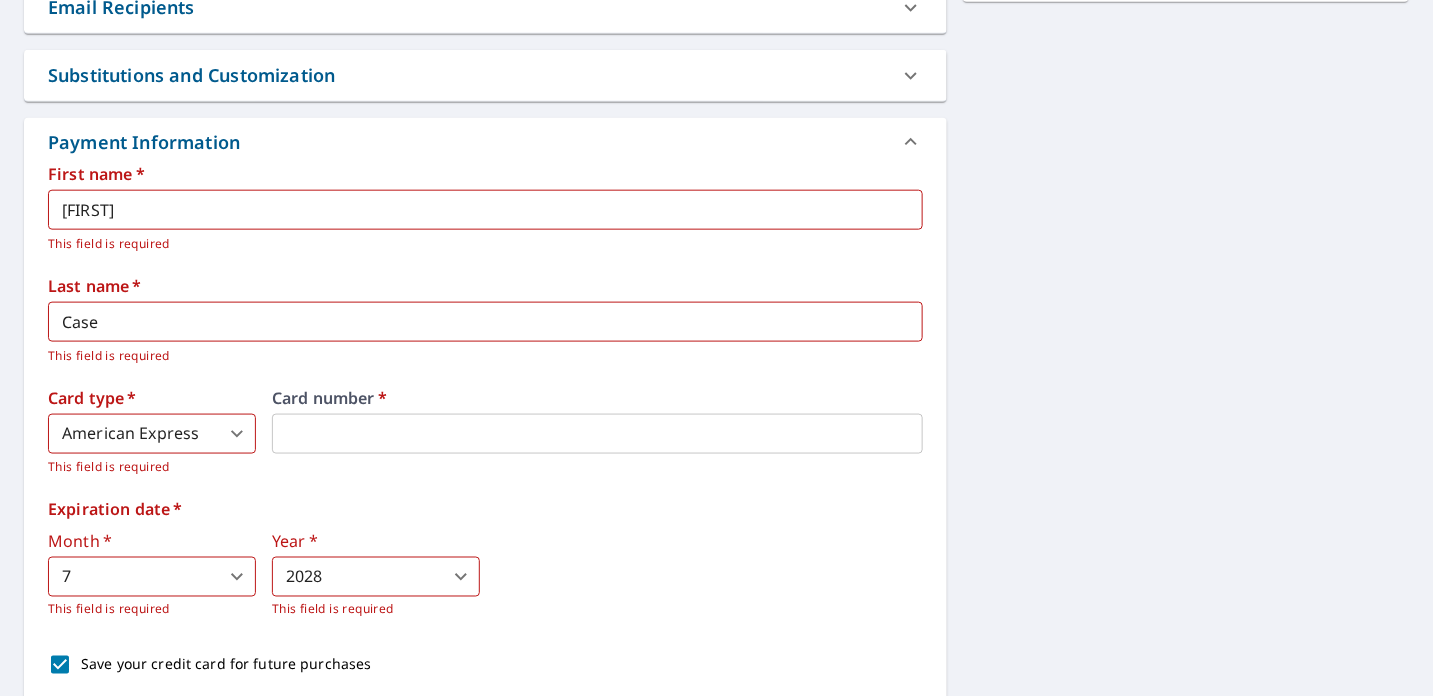 click on "This field is required" at bounding box center [478, 356] 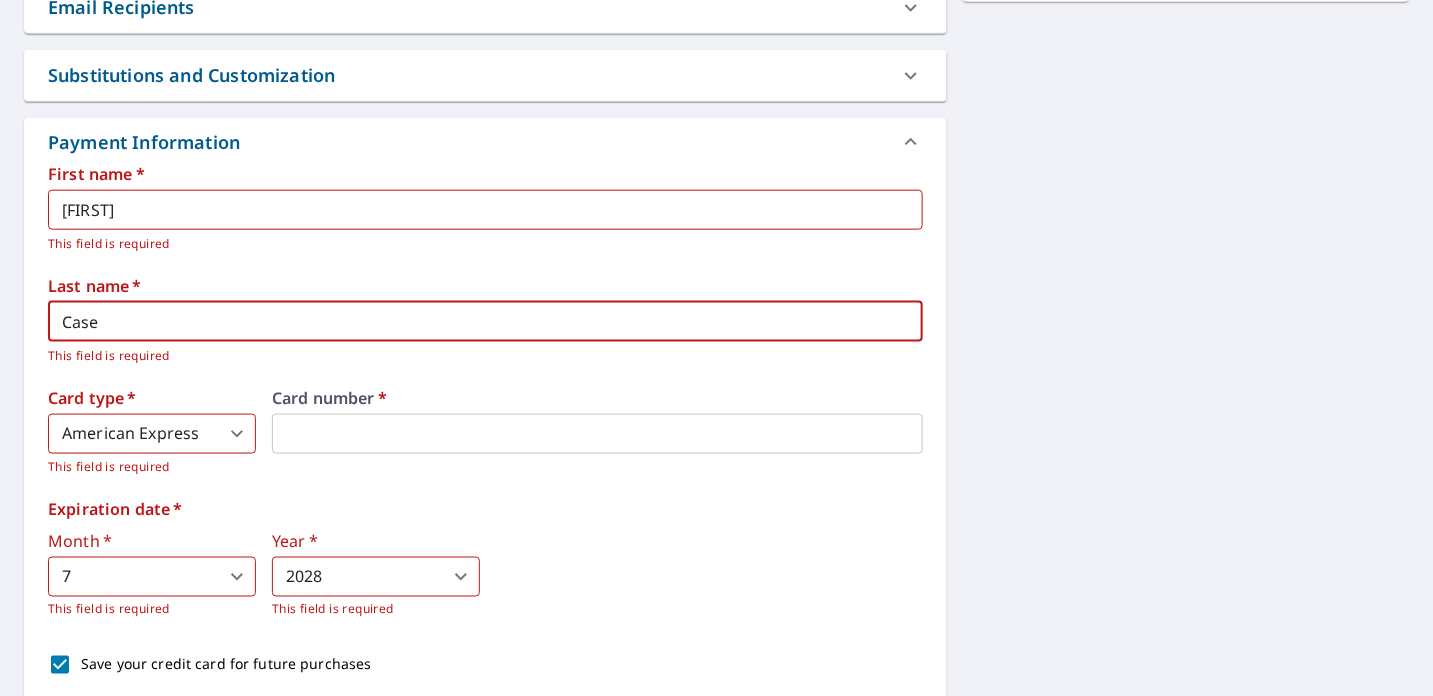 click on "Case" at bounding box center (485, 322) 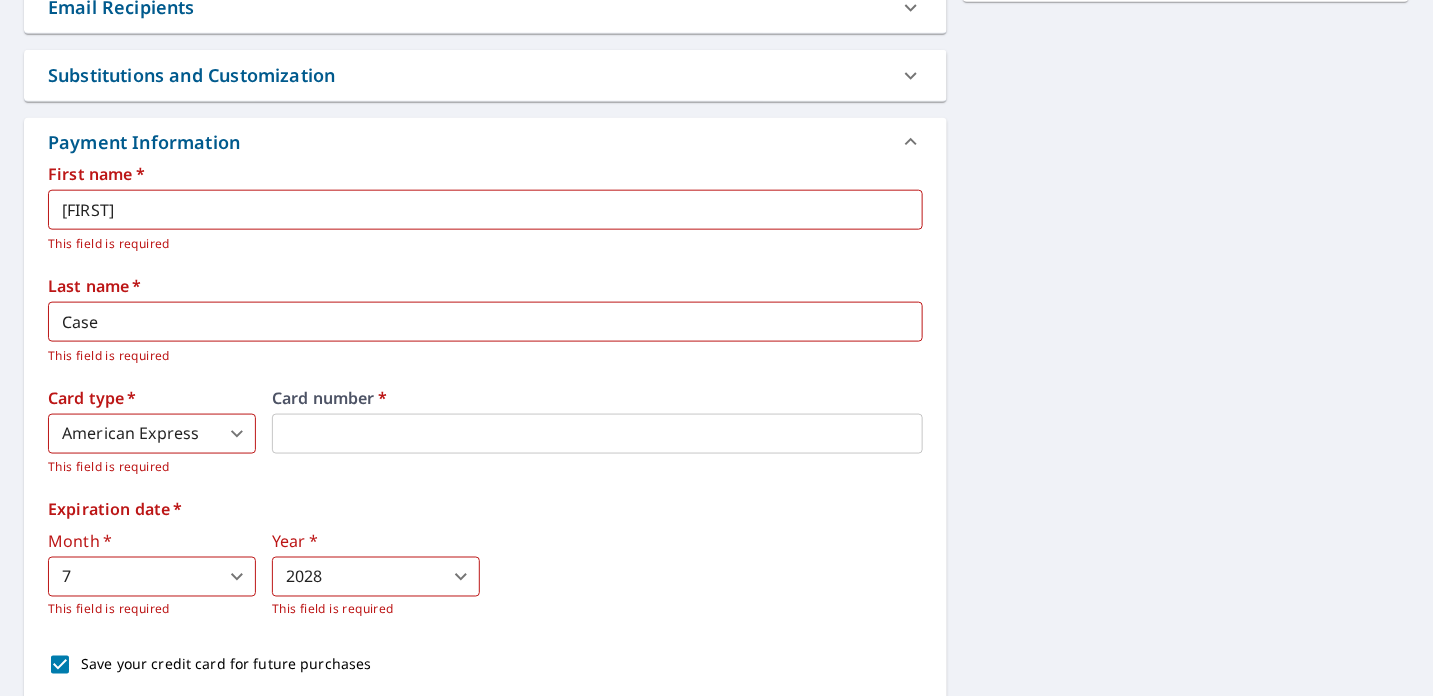 click on "[FIRST]" at bounding box center (485, 210) 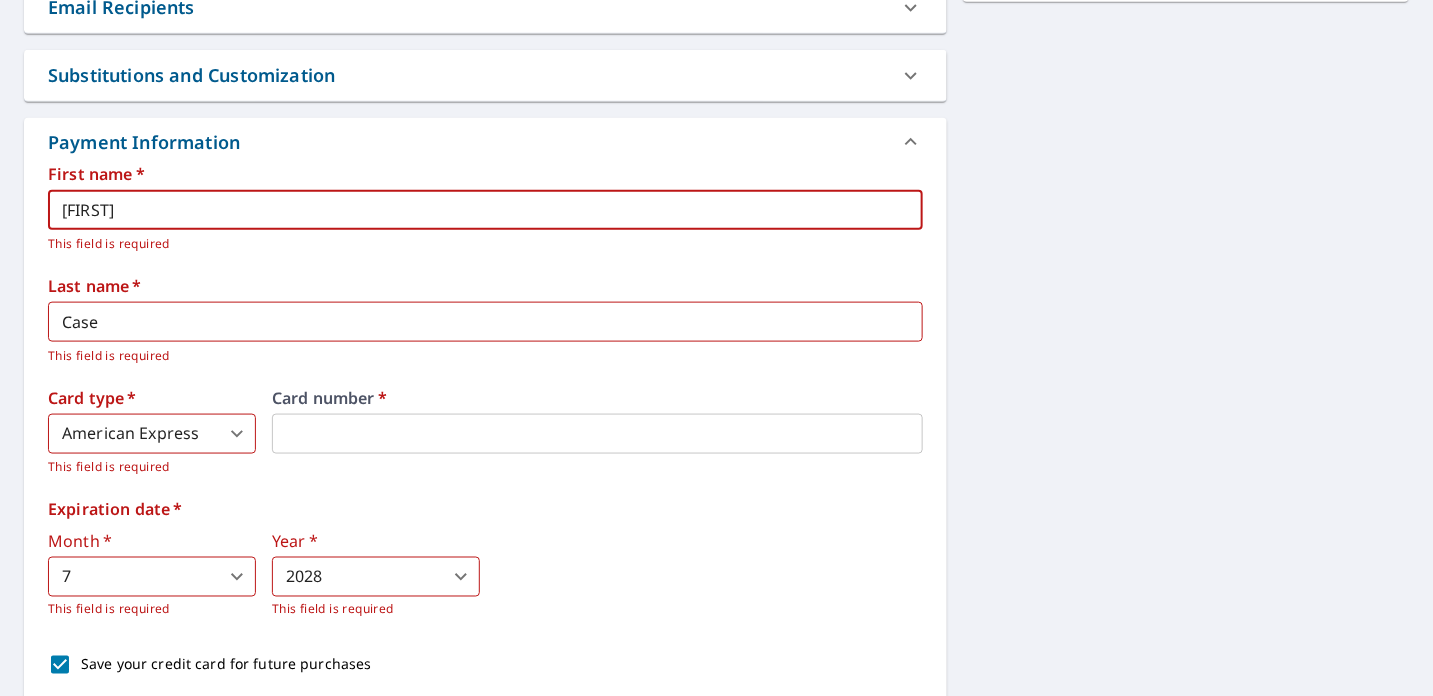 click on "Month   * [DATE] ​ This field is required Year   * [DATE] [DATE] ​ This field is required" at bounding box center (485, 576) 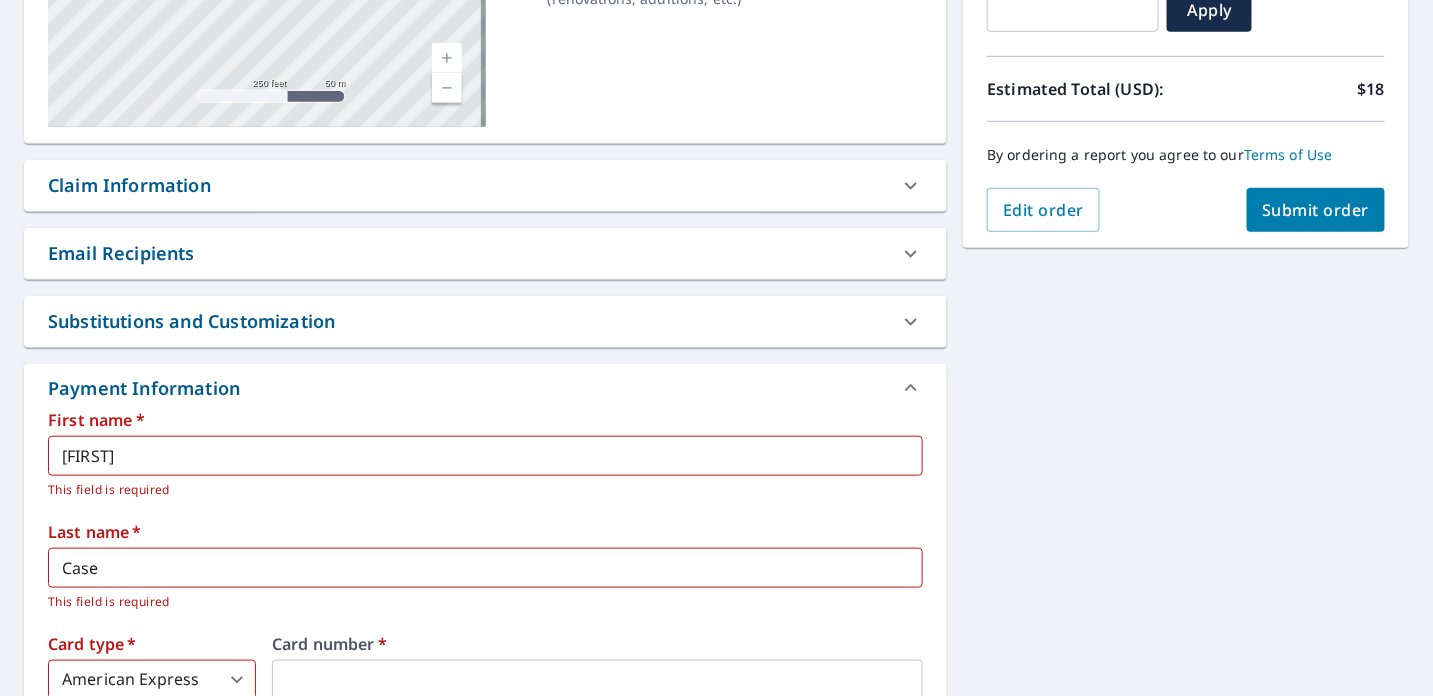 scroll, scrollTop: 370, scrollLeft: 0, axis: vertical 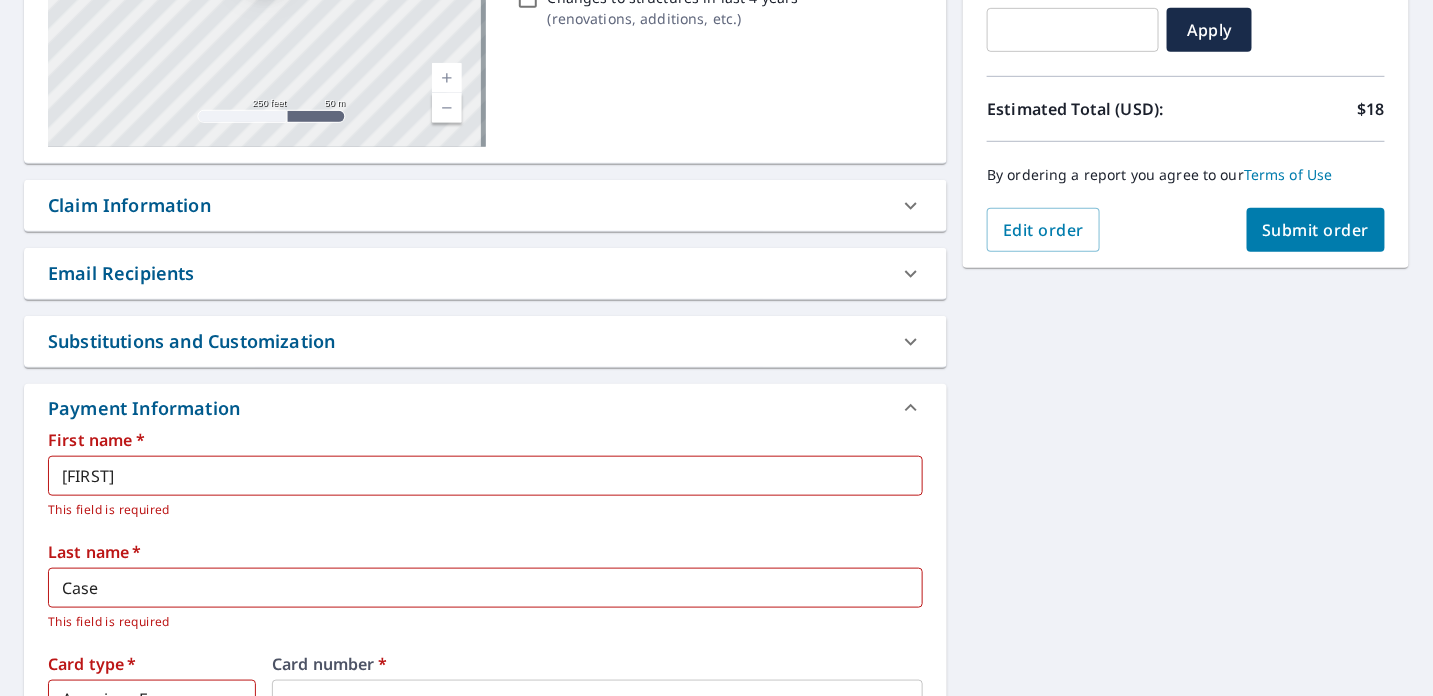 click on "Substitutions and Customization" at bounding box center (467, 341) 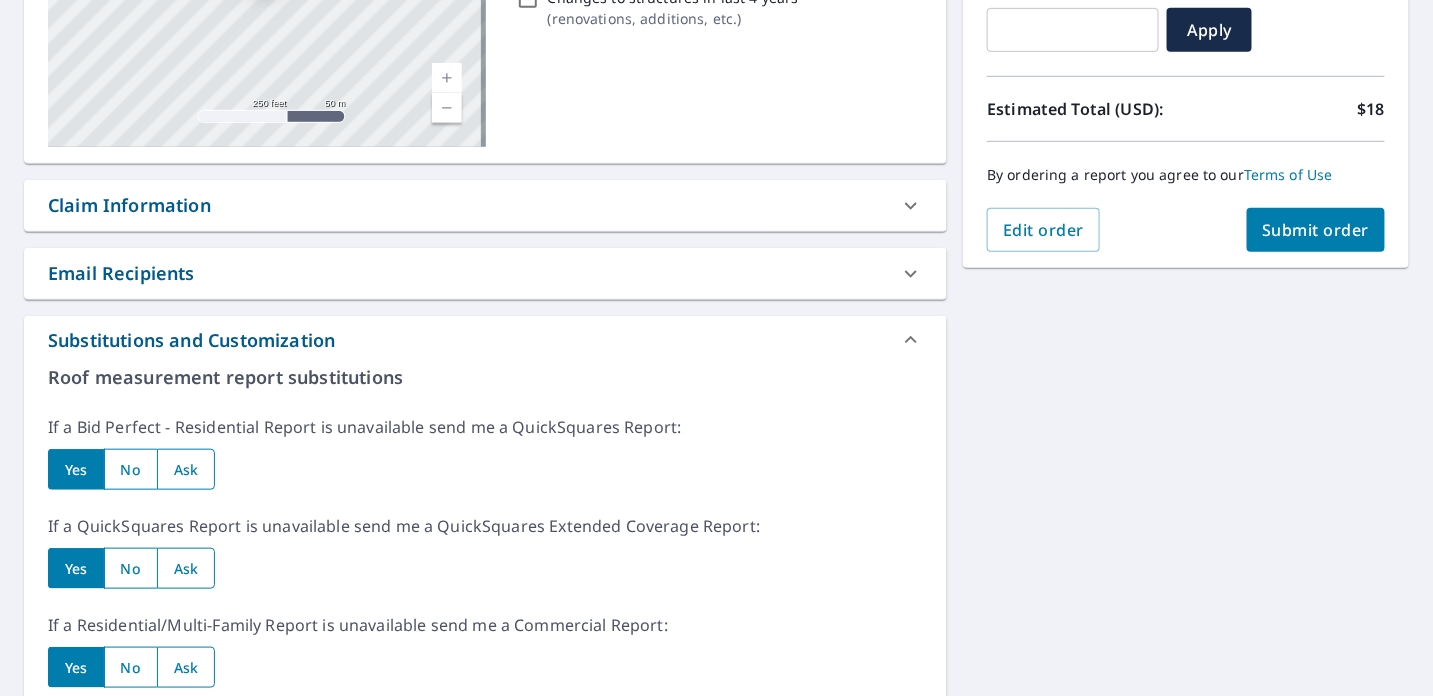 click on "Substitutions and Customization" at bounding box center (467, 340) 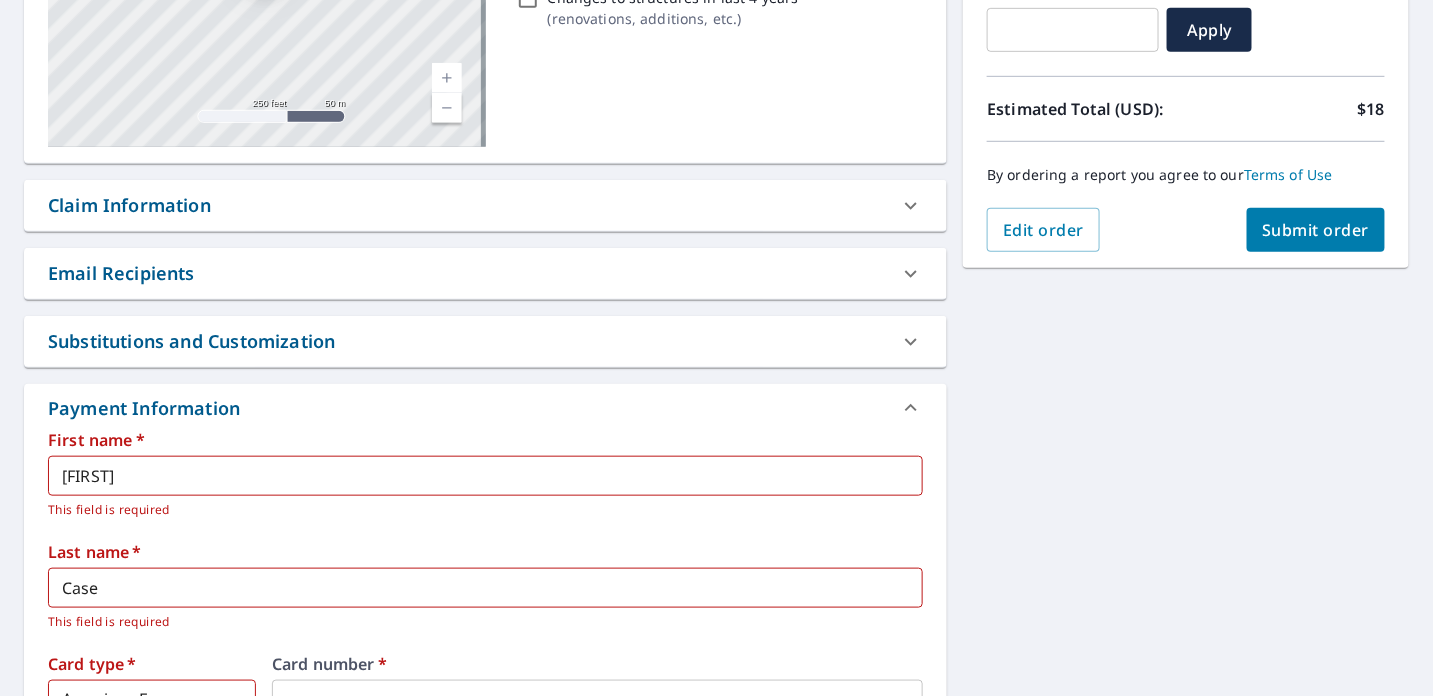 click on "Submit order" at bounding box center (1316, 230) 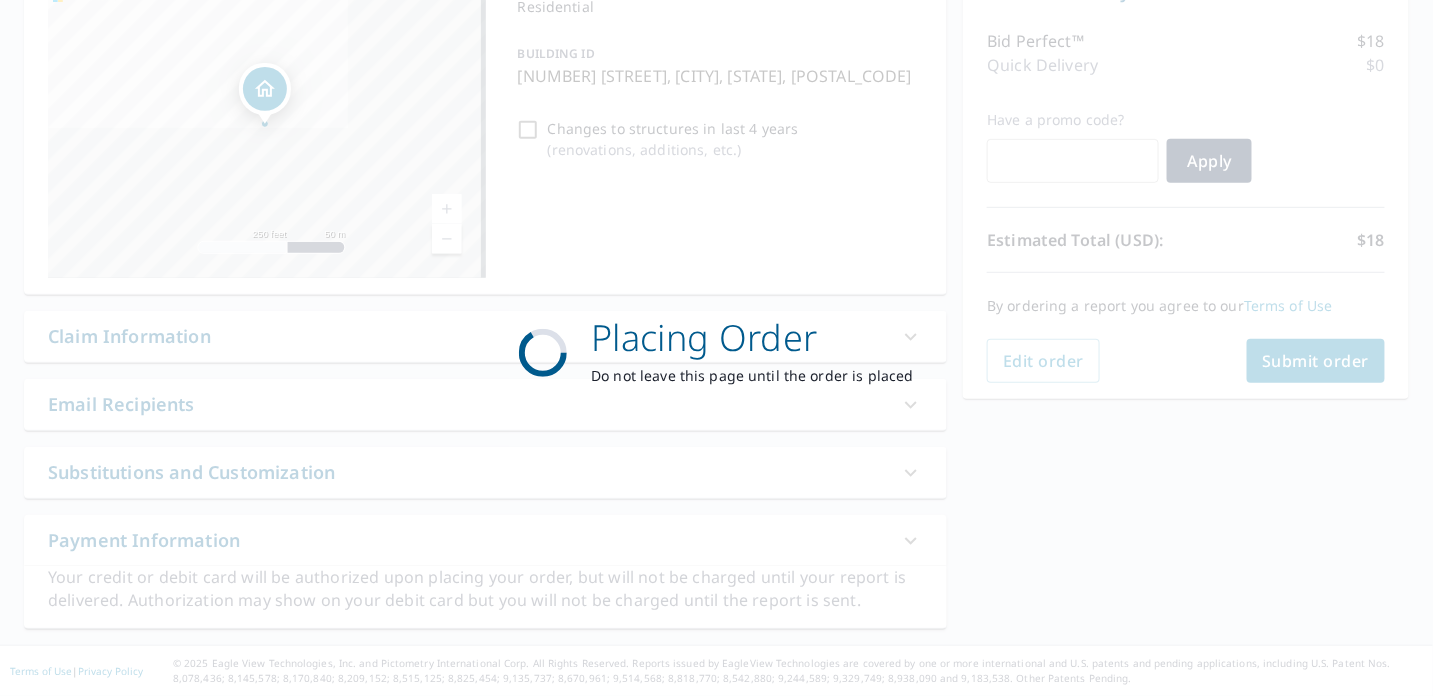 scroll, scrollTop: 236, scrollLeft: 0, axis: vertical 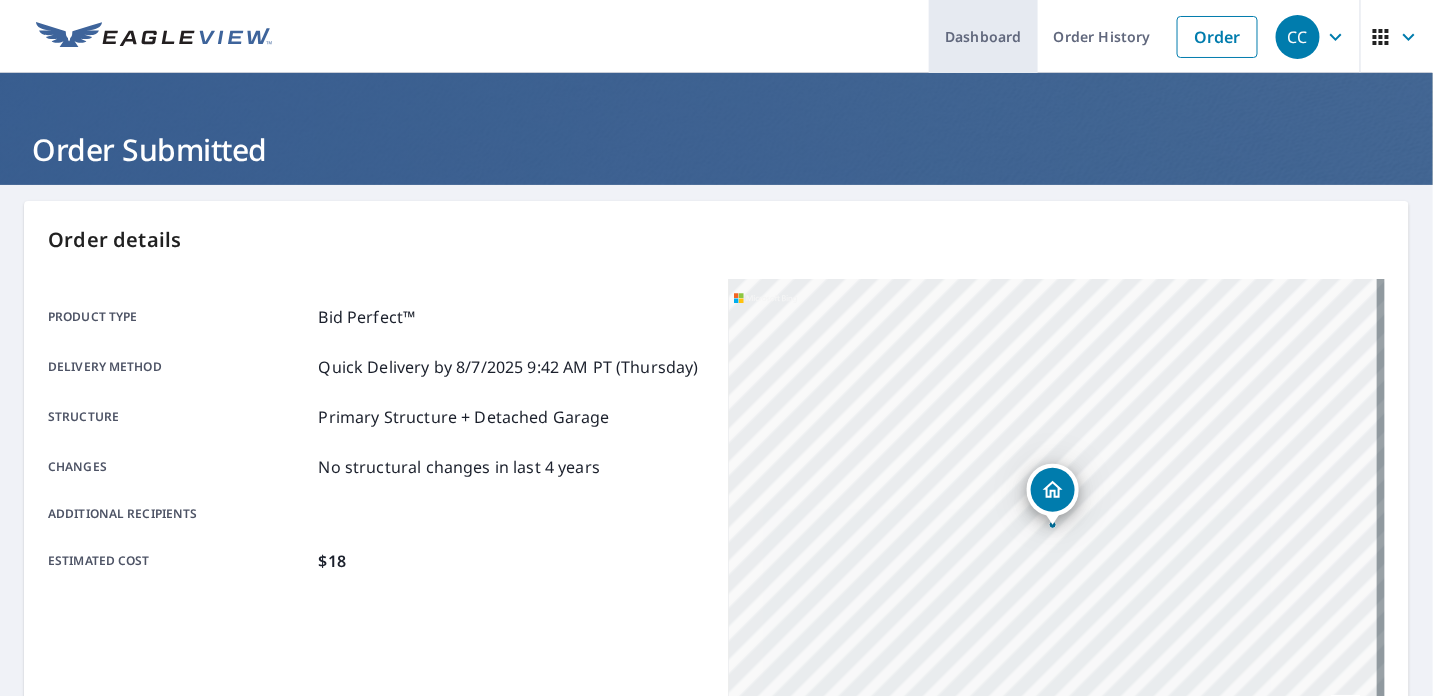 click on "Dashboard" at bounding box center [983, 36] 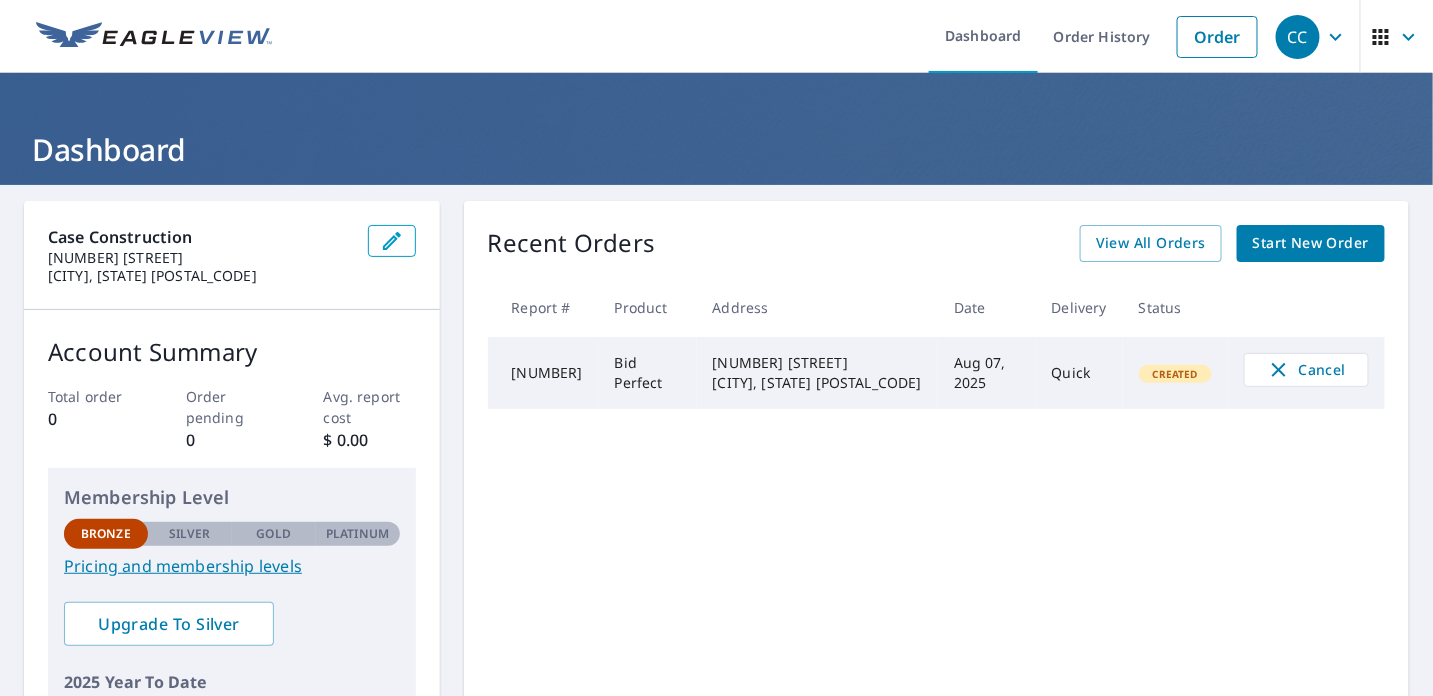 click on "[NUMBER]" at bounding box center (543, 373) 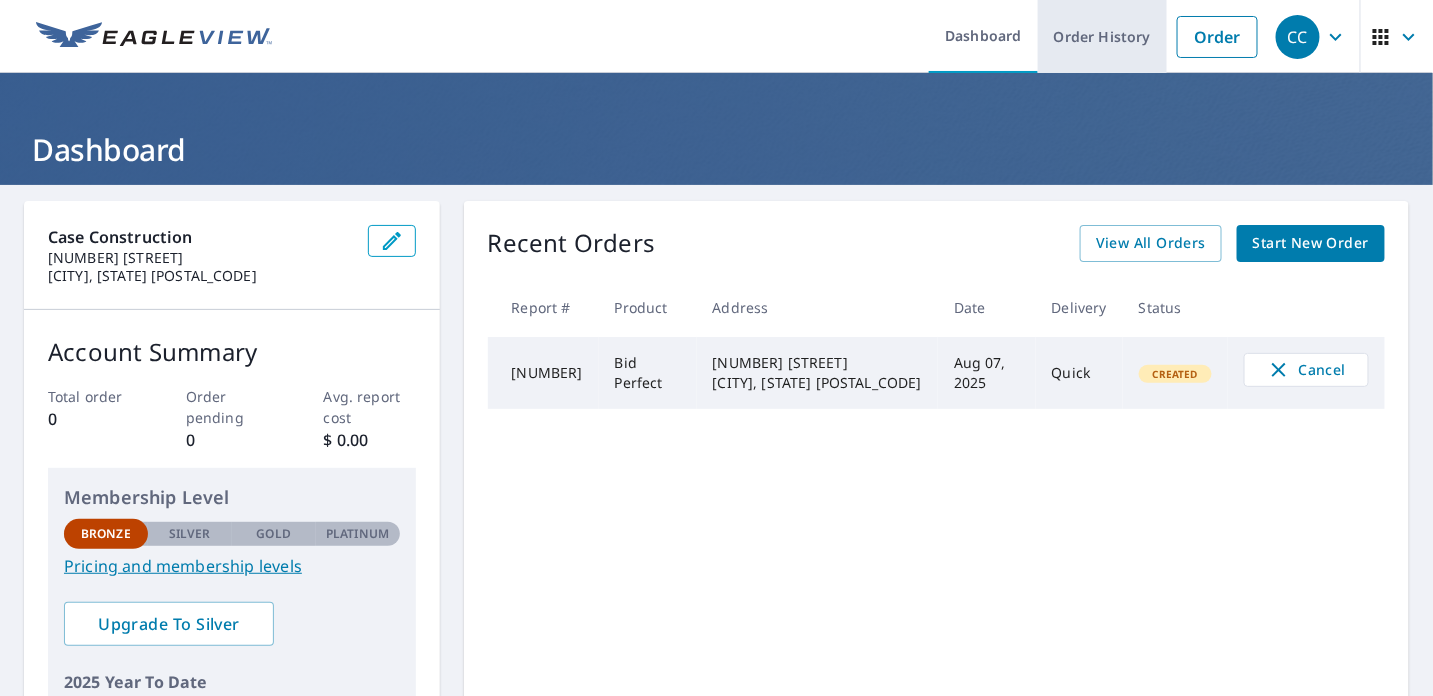 click on "Order History" at bounding box center [1102, 36] 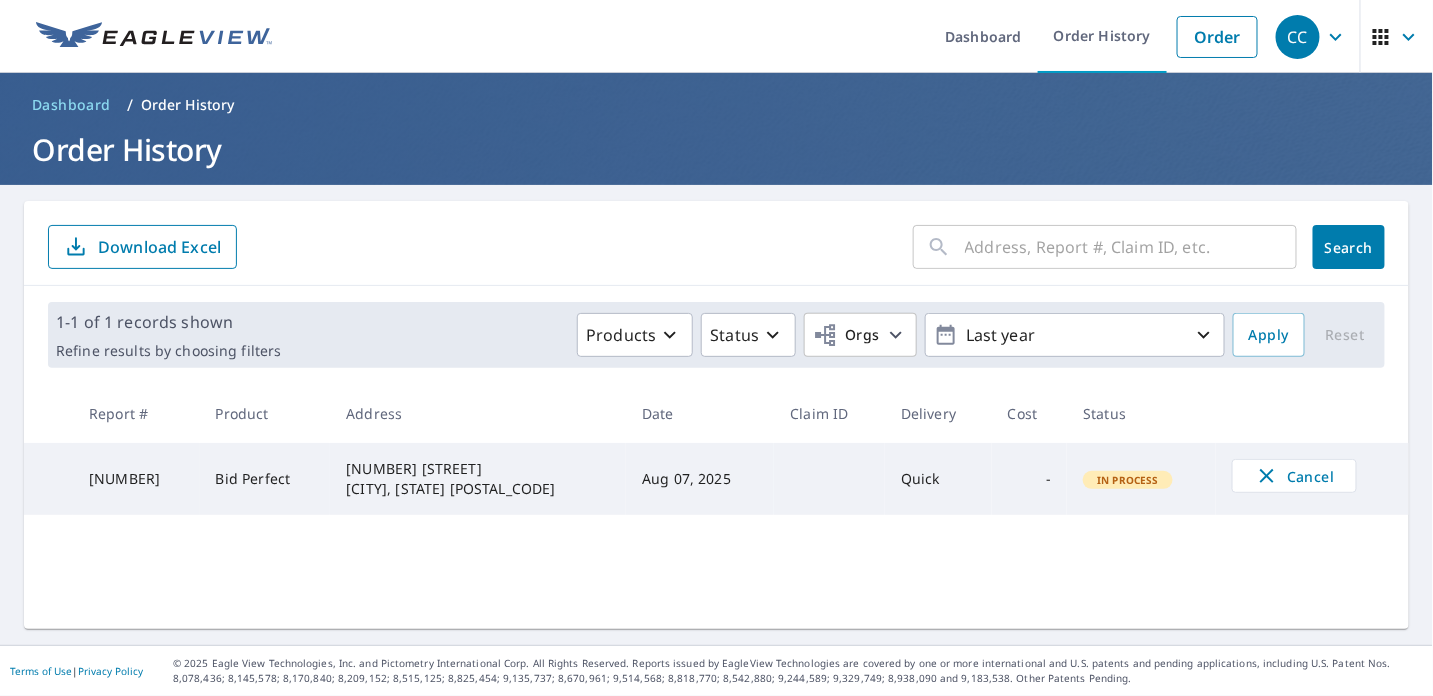 click on "In Process" at bounding box center [1128, 480] 